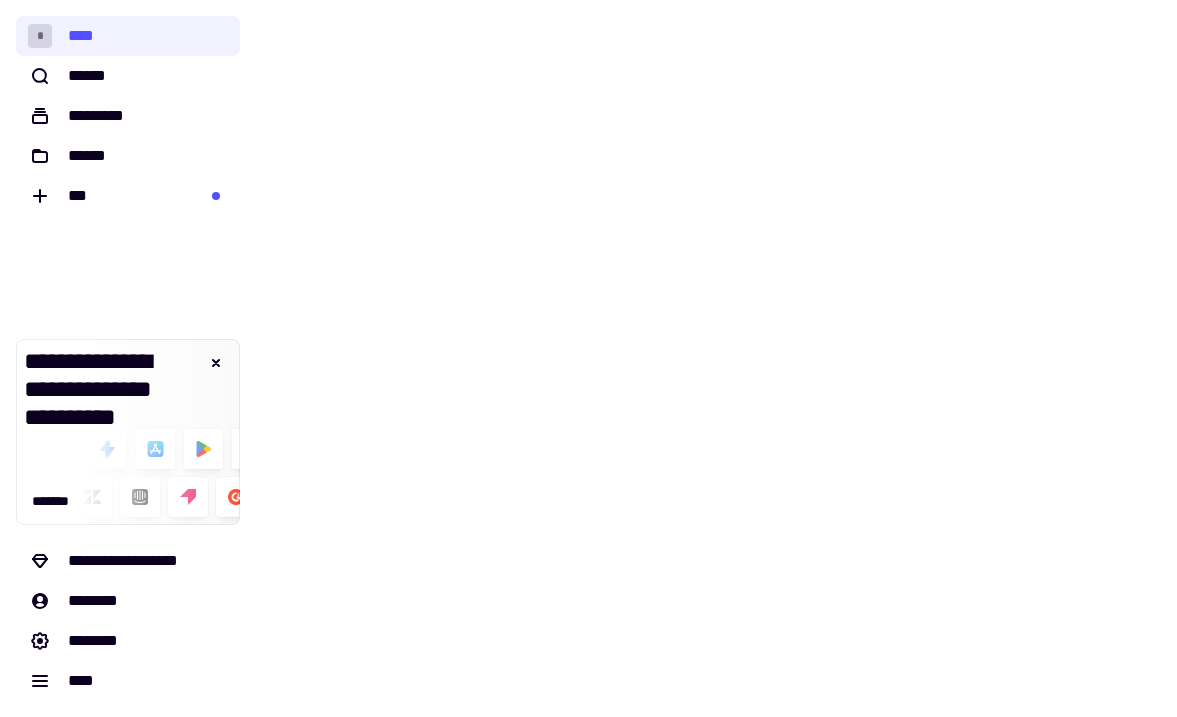scroll, scrollTop: 0, scrollLeft: 0, axis: both 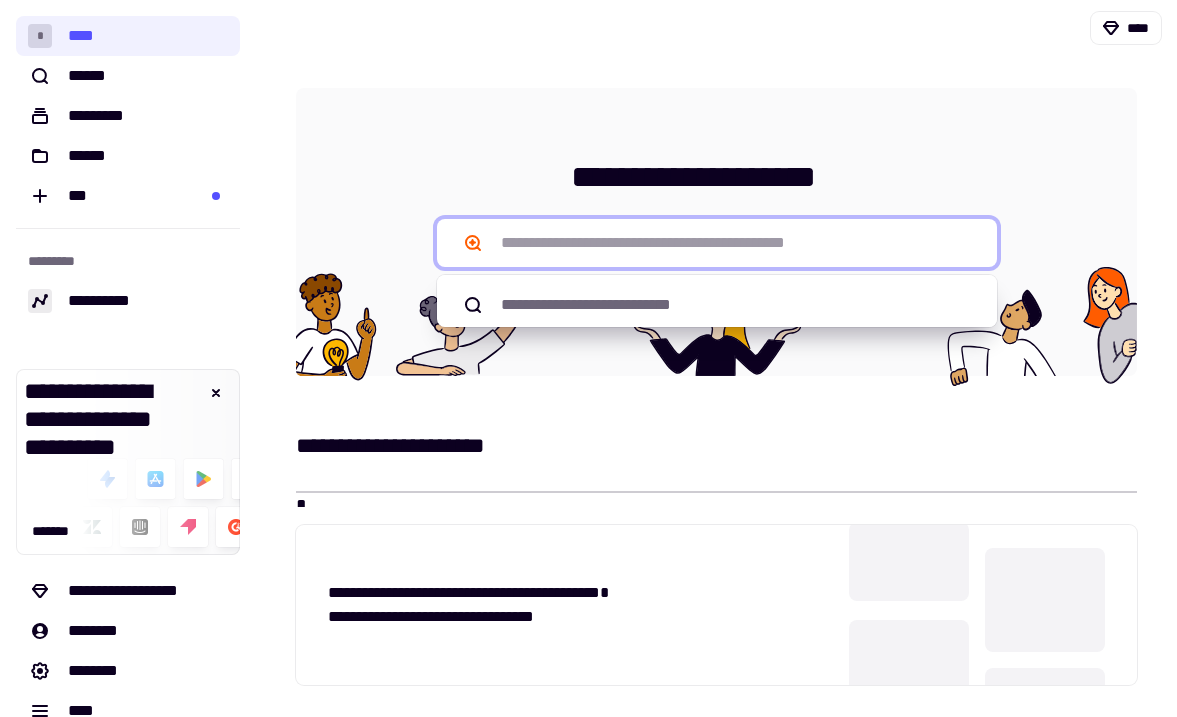 click at bounding box center (717, 243) 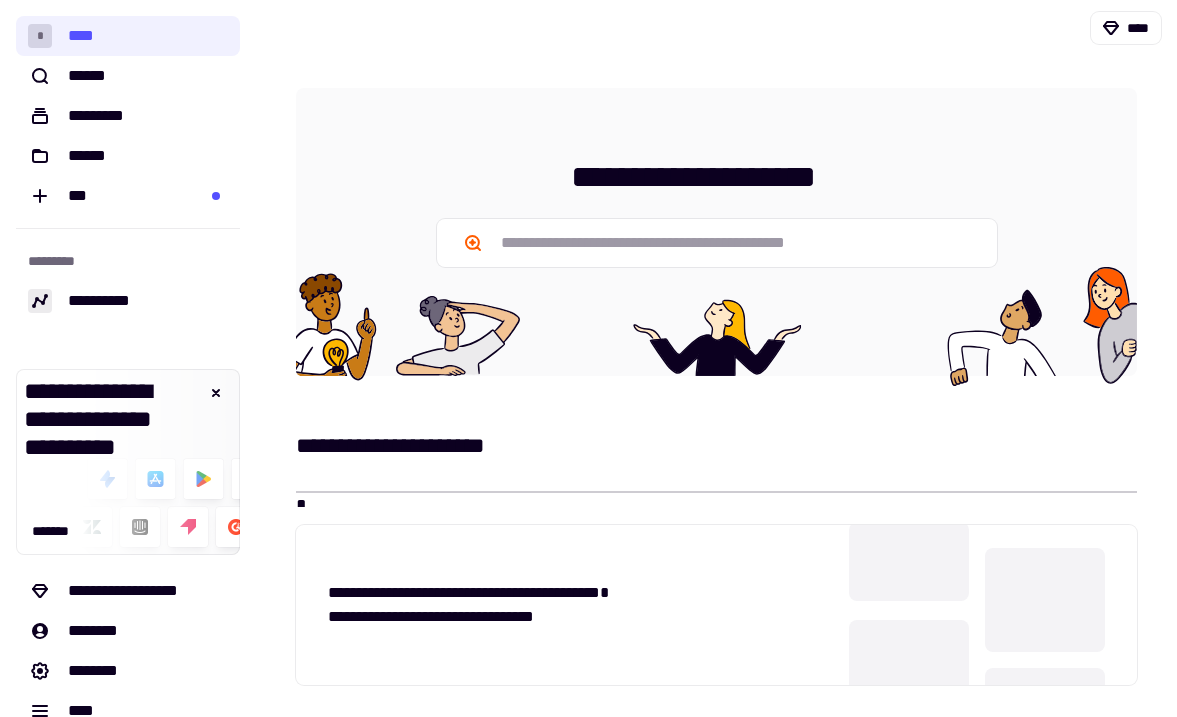 click on "**********" at bounding box center (716, 232) 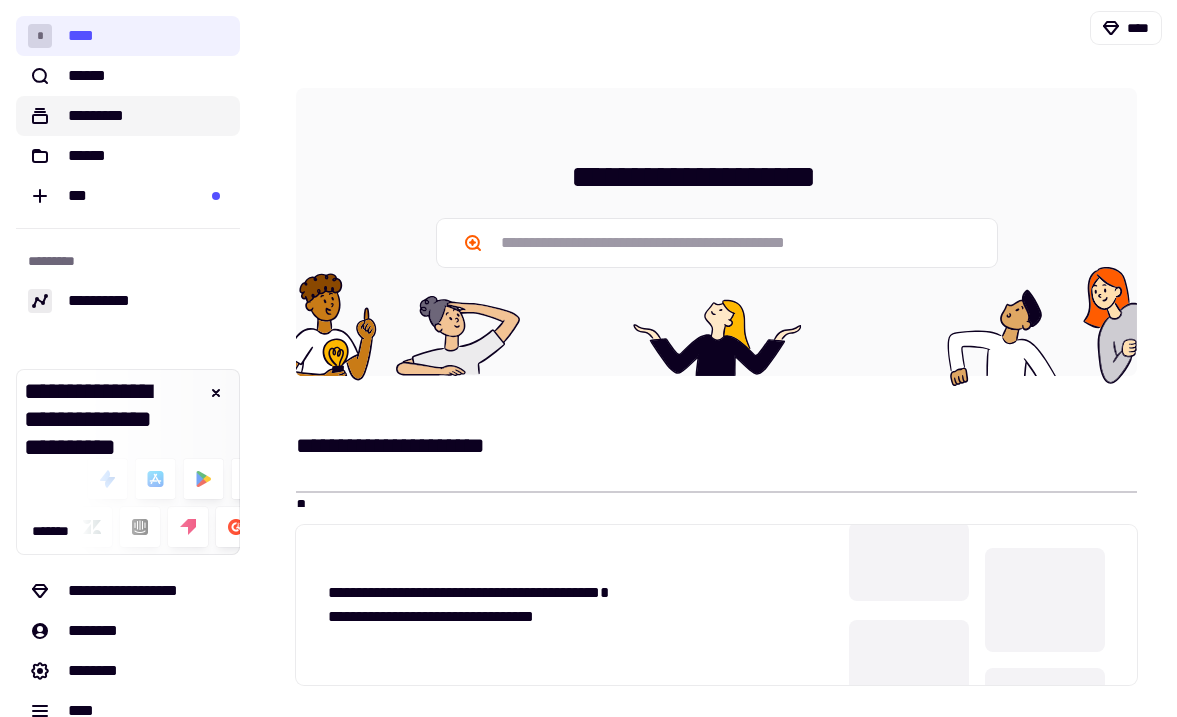 click on "*********" 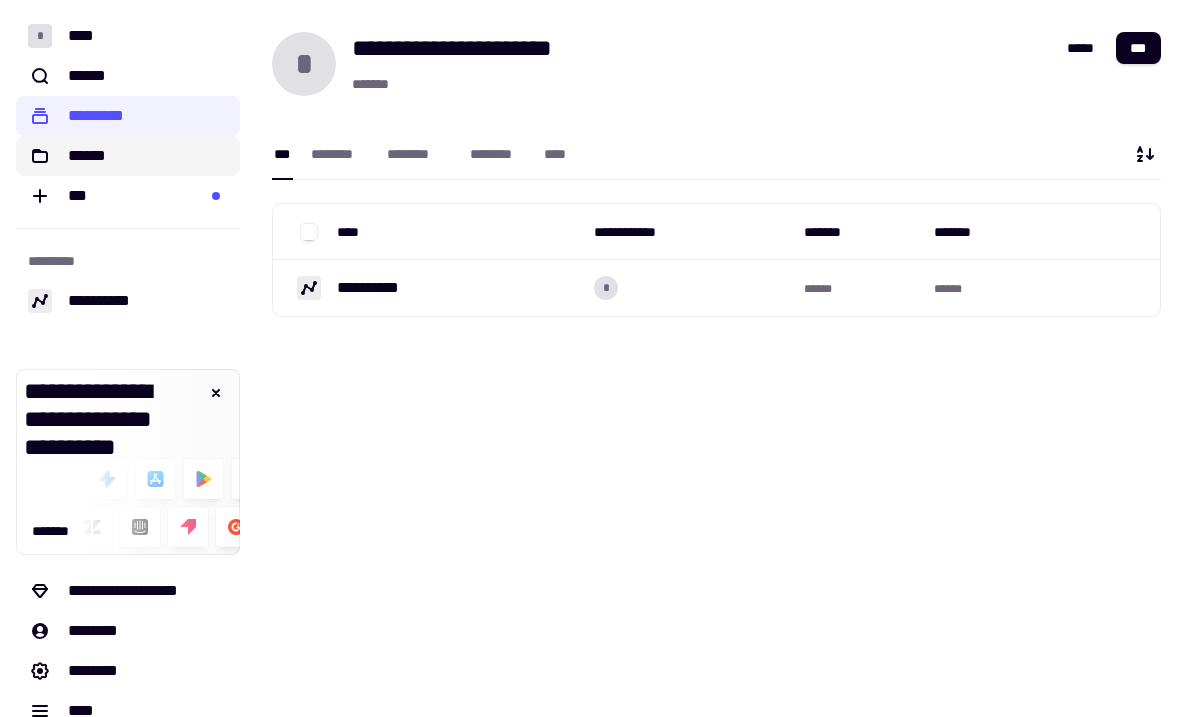 click on "******" 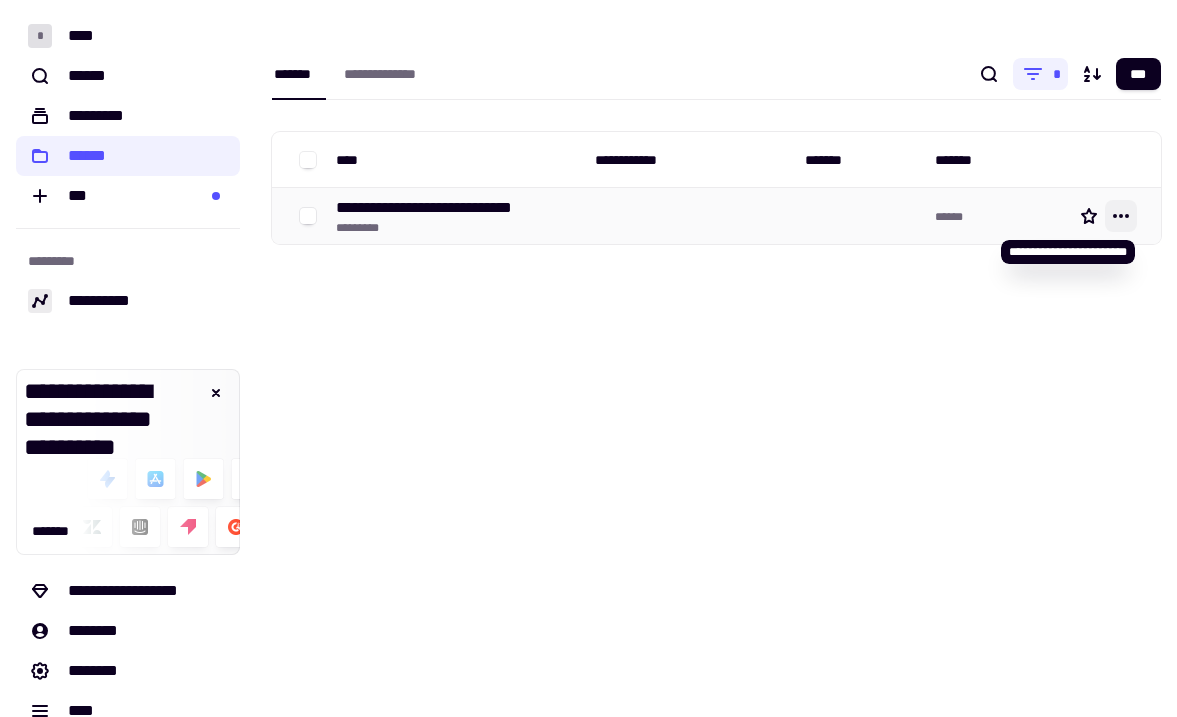 click 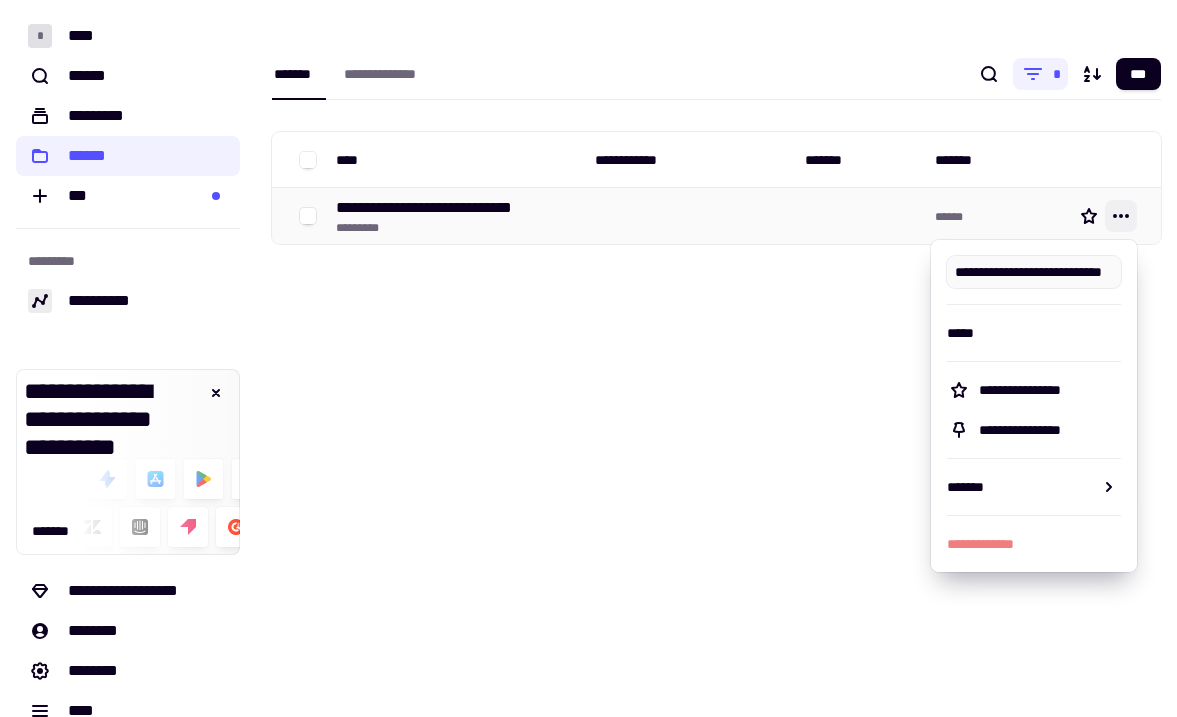 scroll, scrollTop: 0, scrollLeft: 38, axis: horizontal 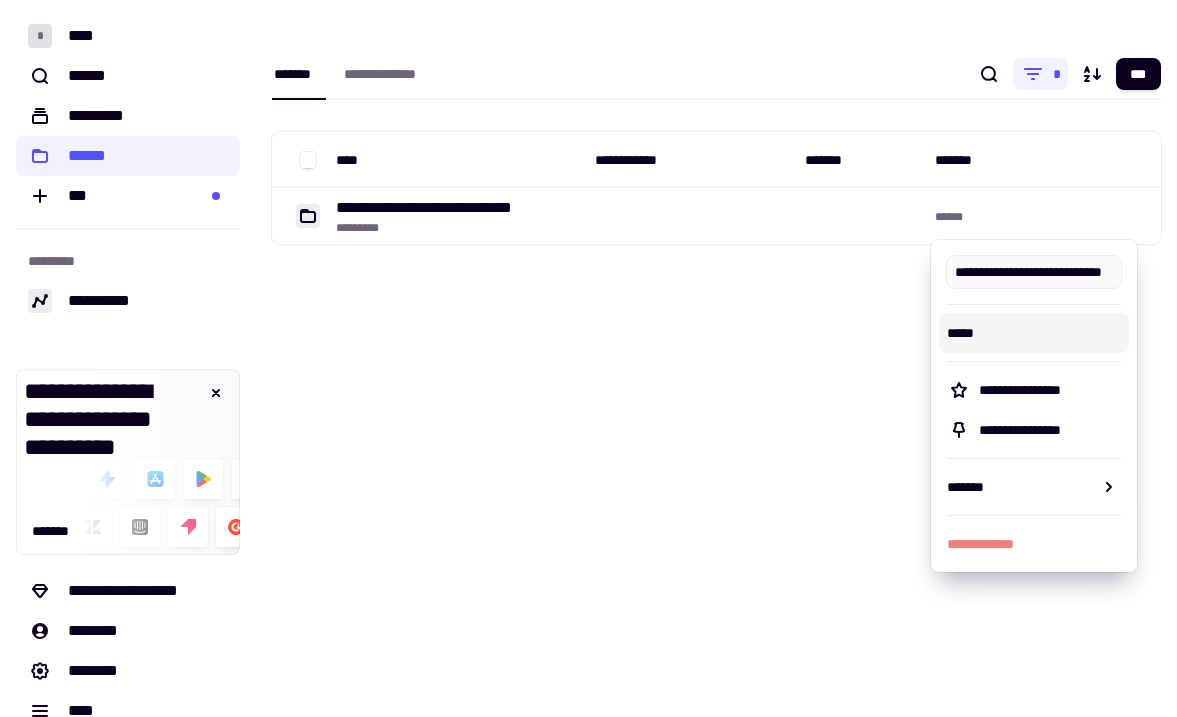 click on "**********" at bounding box center (716, 358) 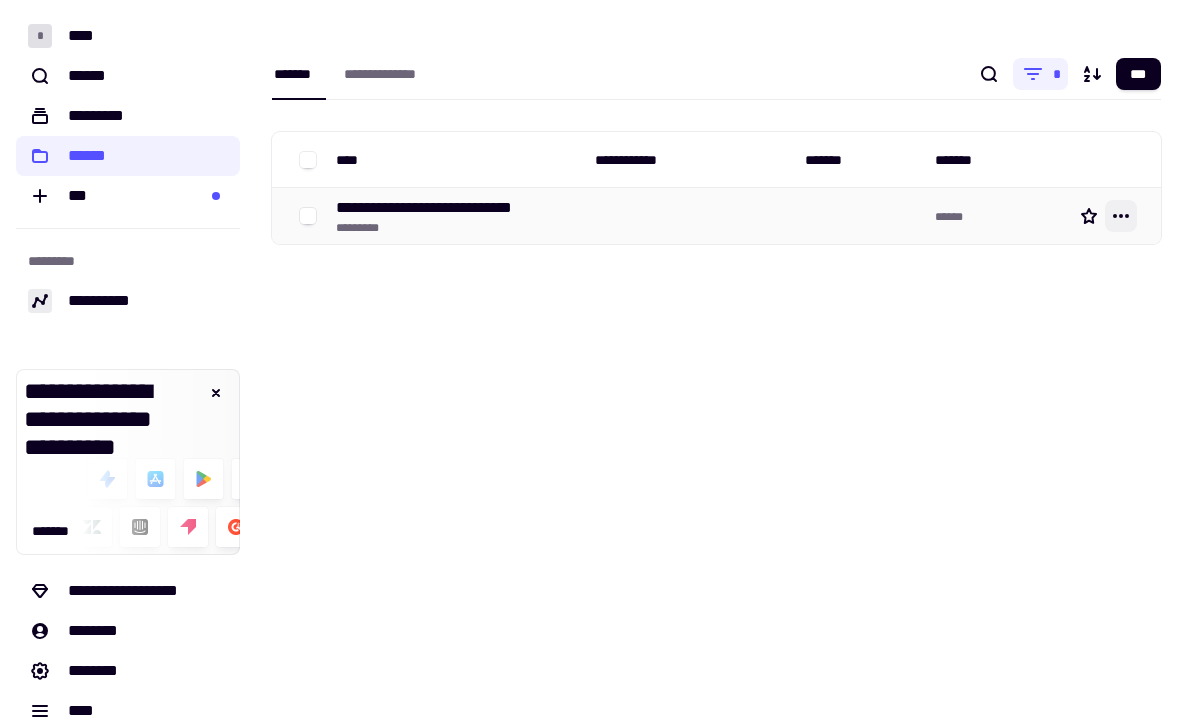 click 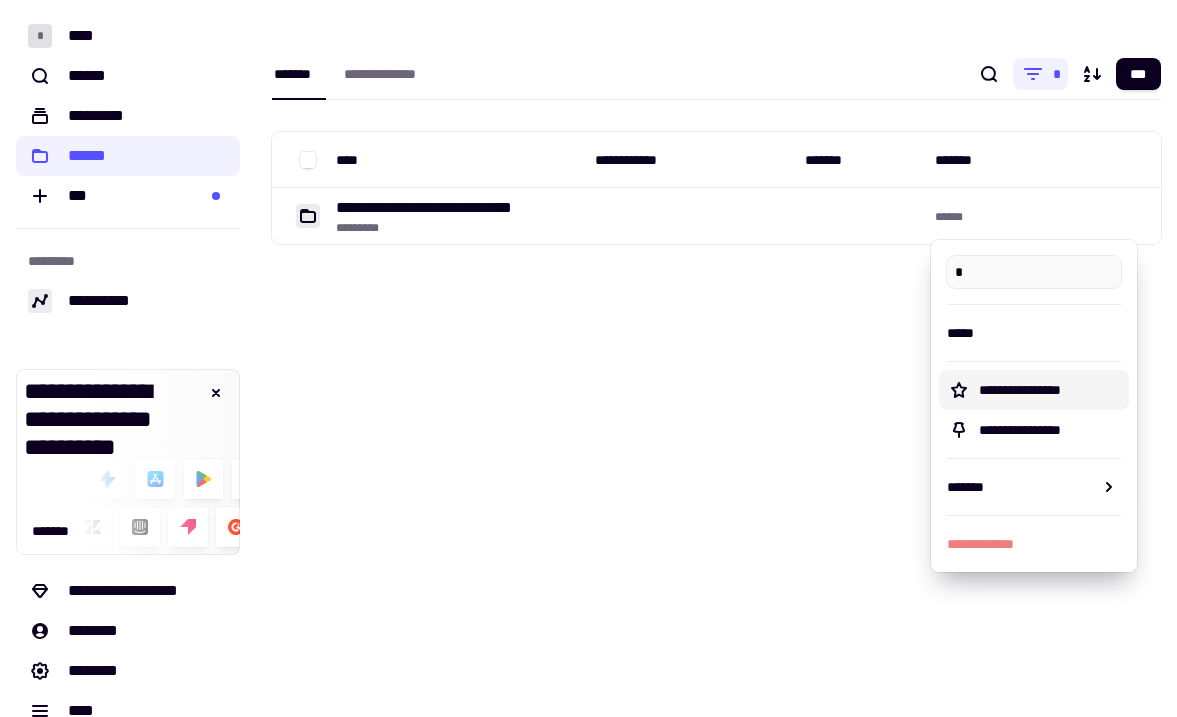 scroll, scrollTop: 0, scrollLeft: 0, axis: both 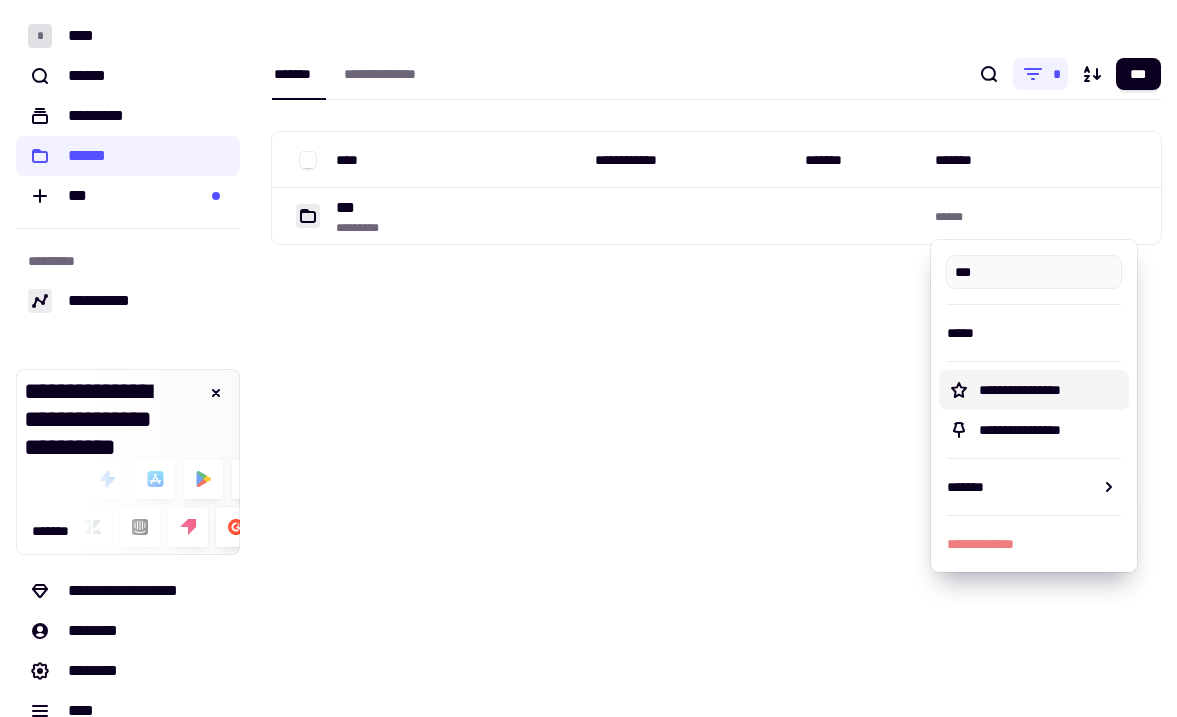type on "***" 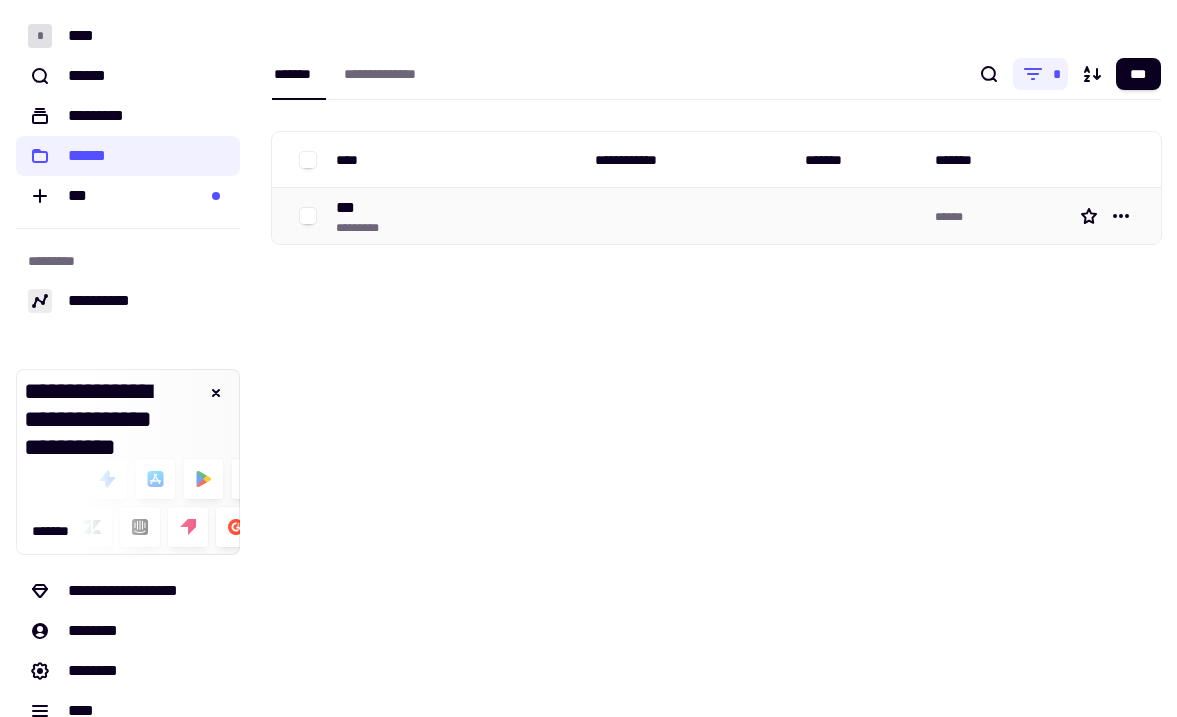 click on "*********" at bounding box center [363, 228] 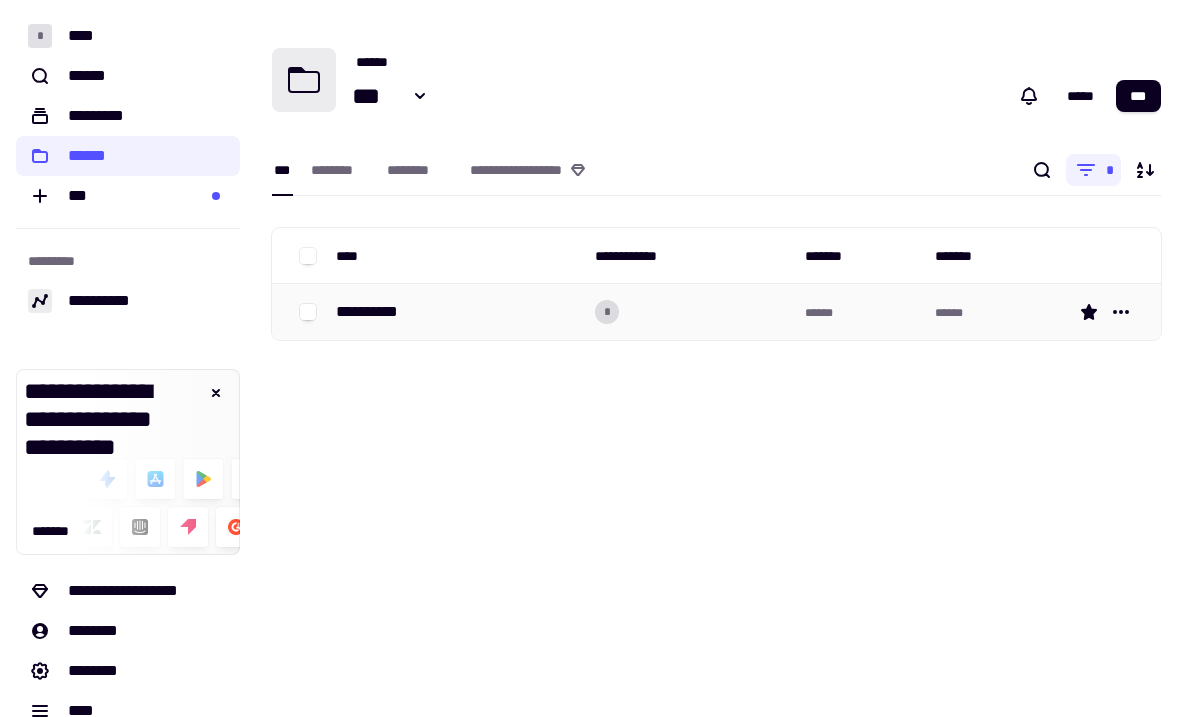 click on "**********" at bounding box center [378, 312] 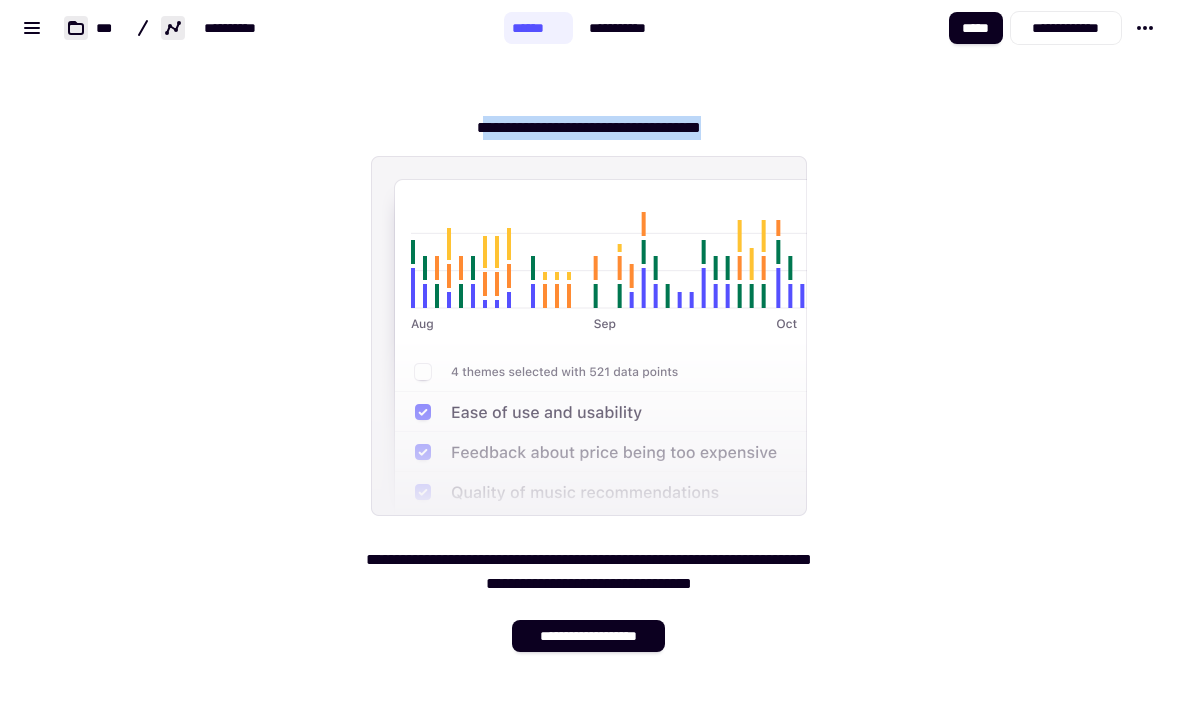 drag, startPoint x: 444, startPoint y: 134, endPoint x: 750, endPoint y: 133, distance: 306.00165 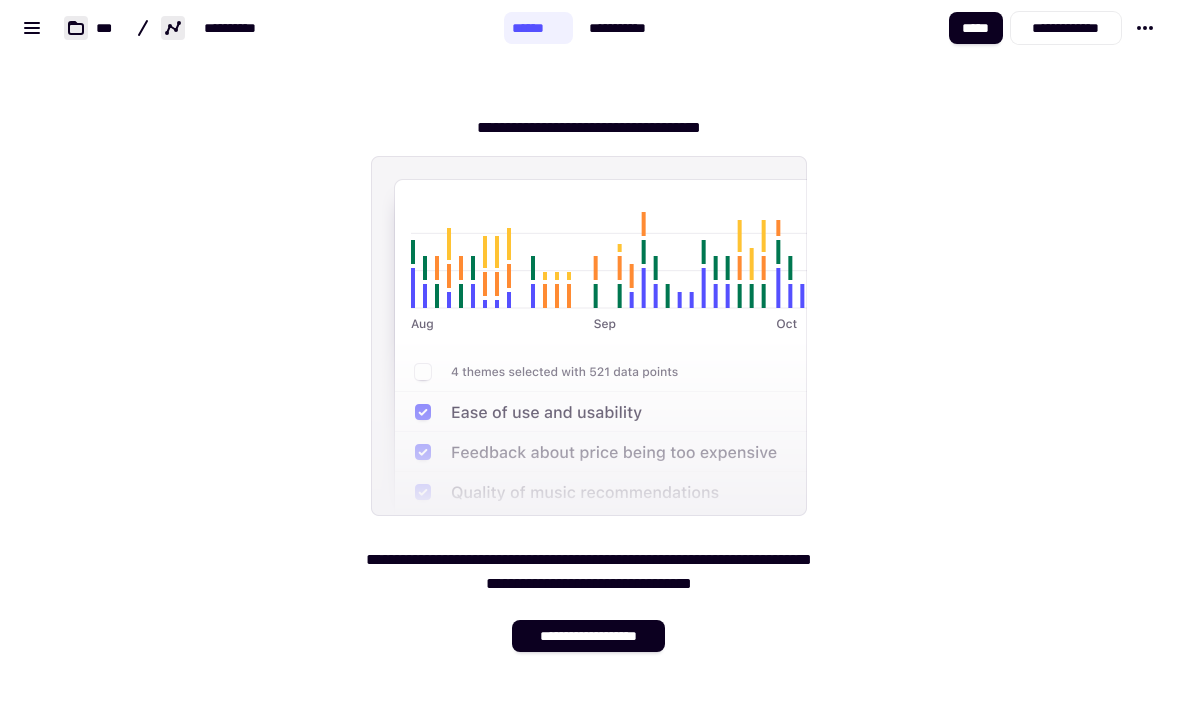 click on "**********" at bounding box center [588, 376] 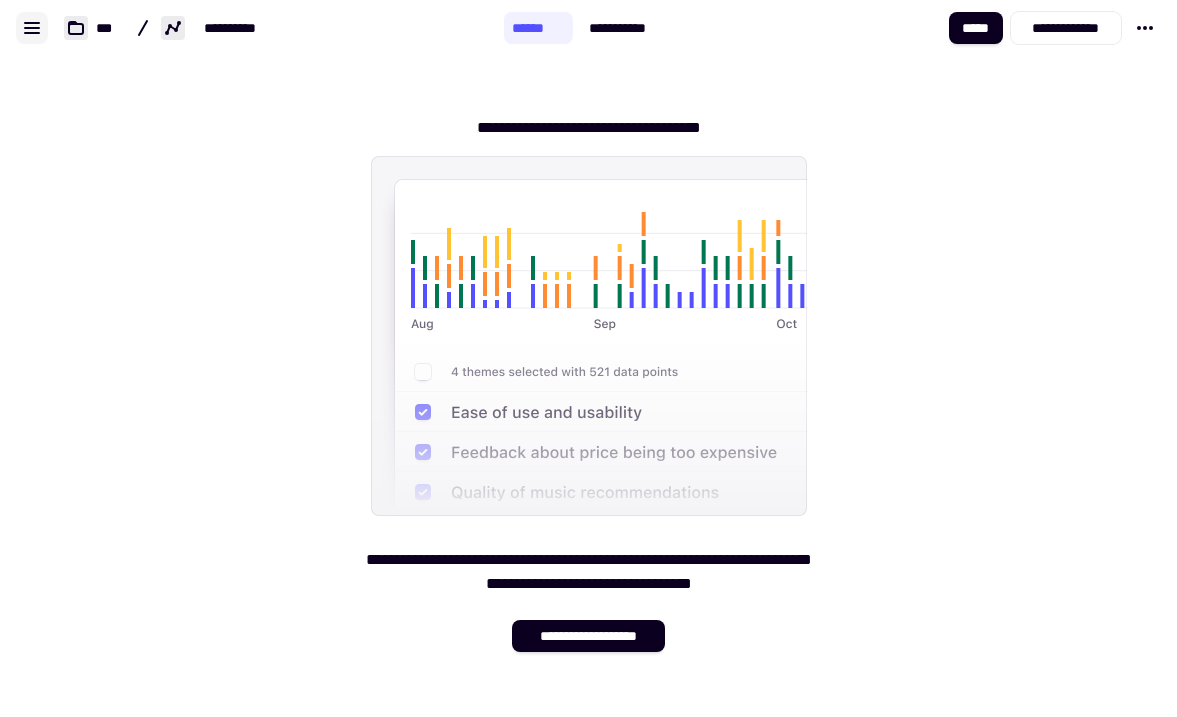 click 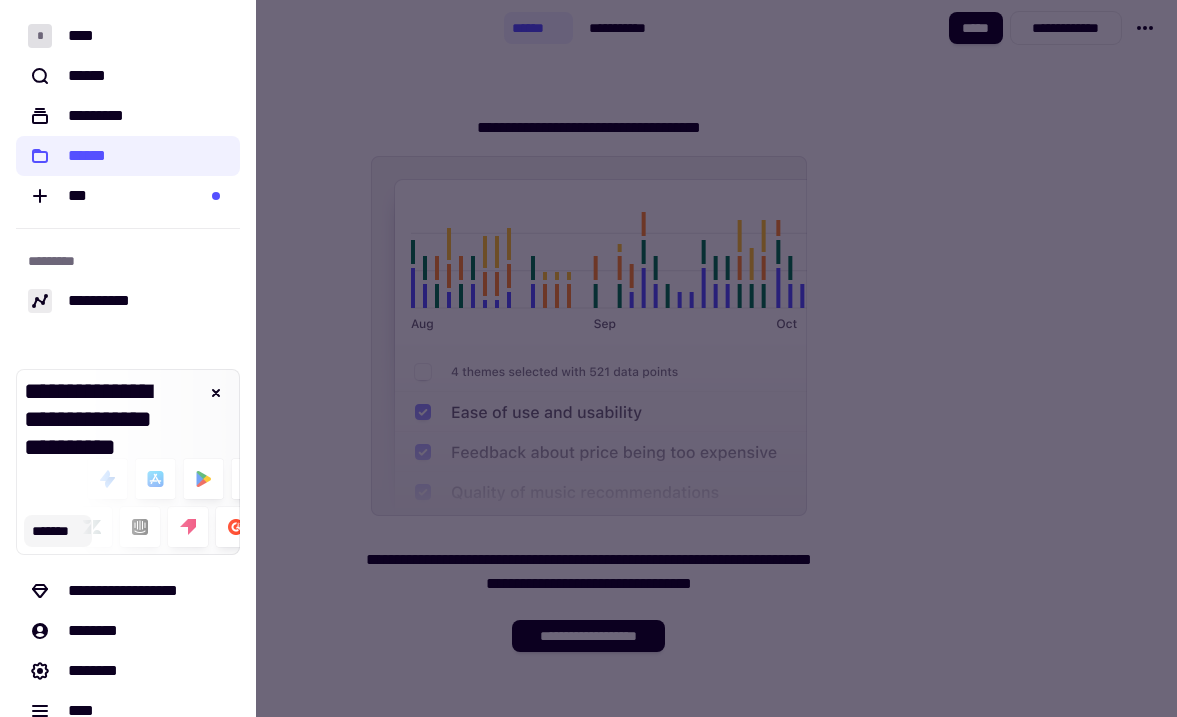 click on "*******" 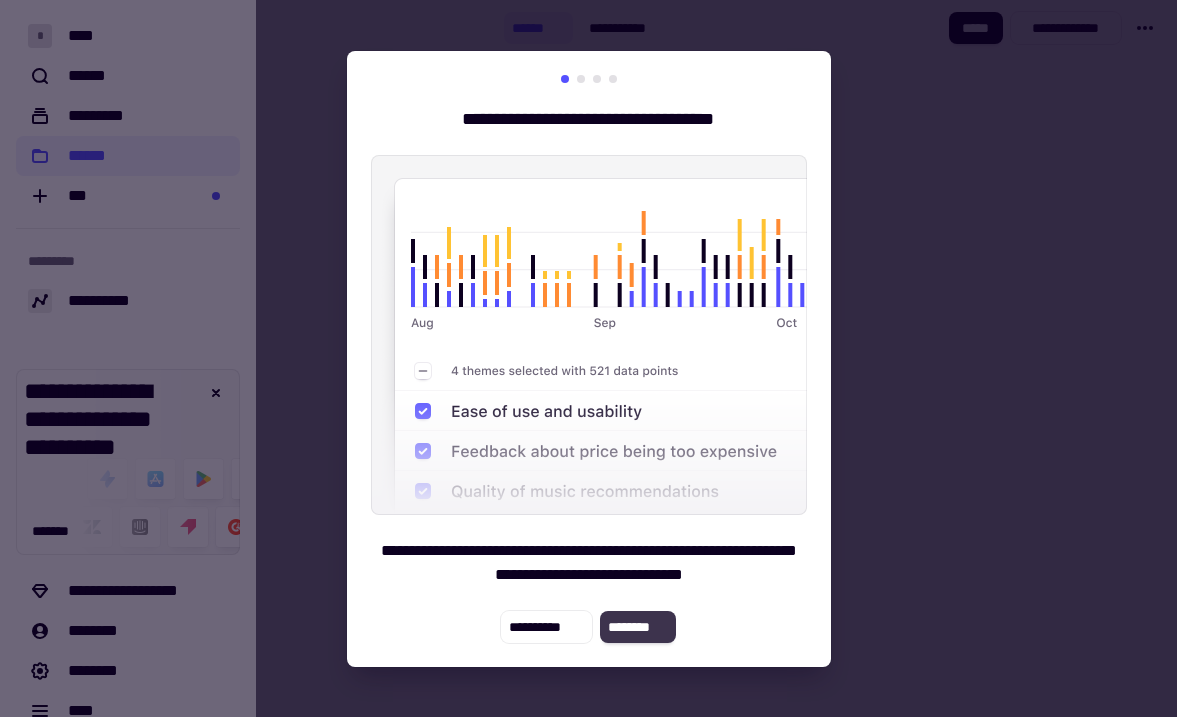 click on "********" 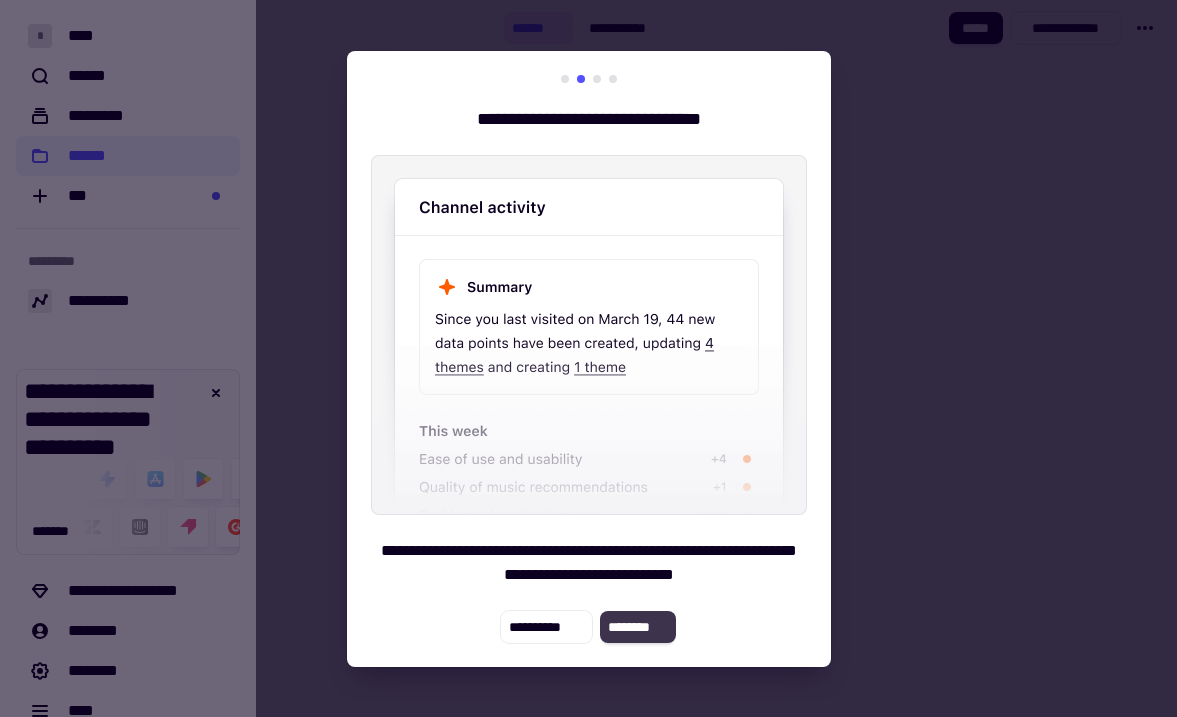 click on "********" 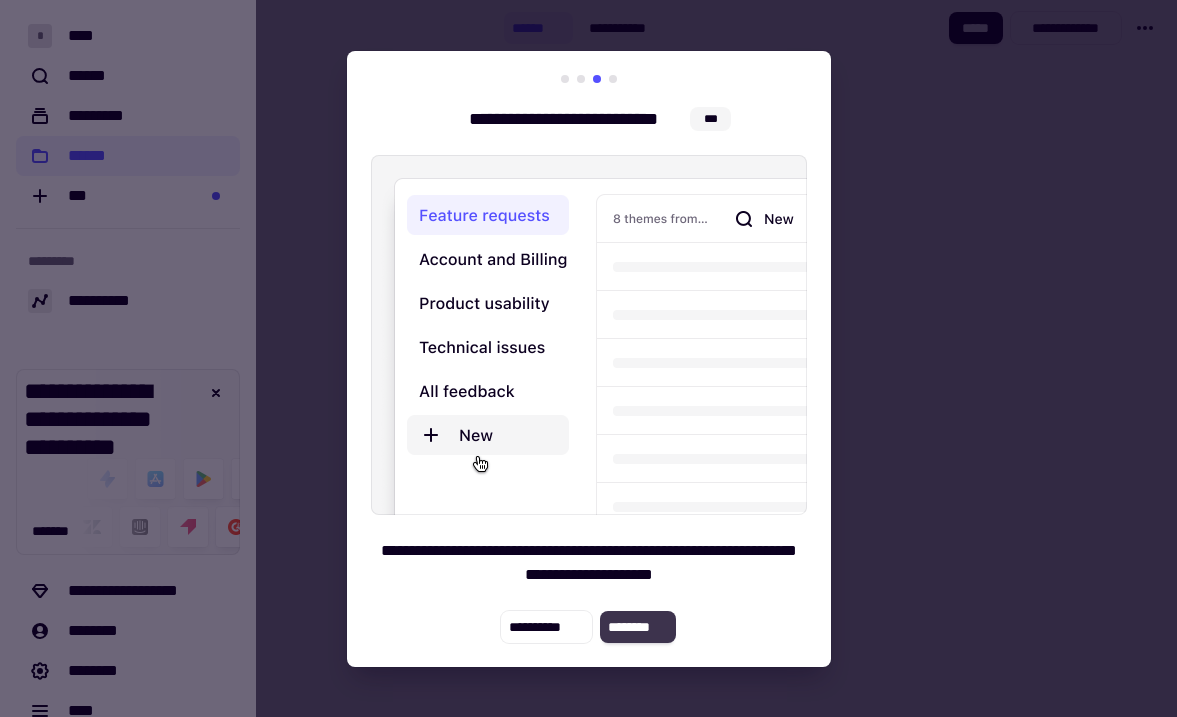 click on "********" 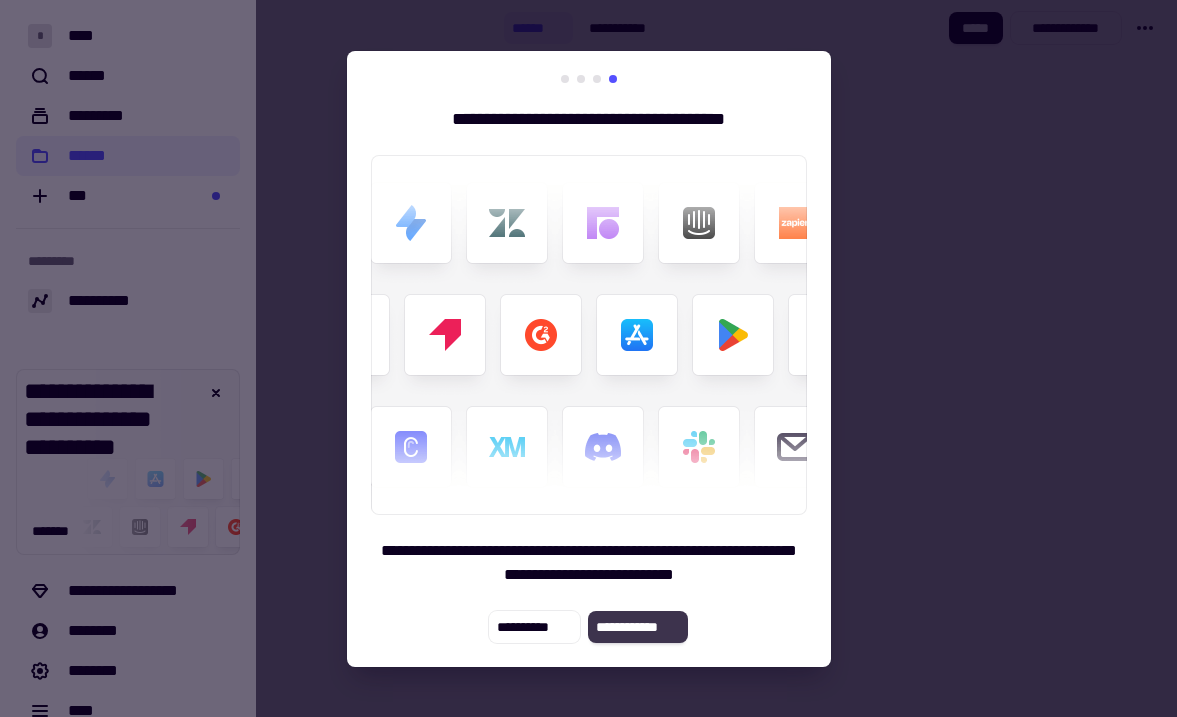 click on "**********" 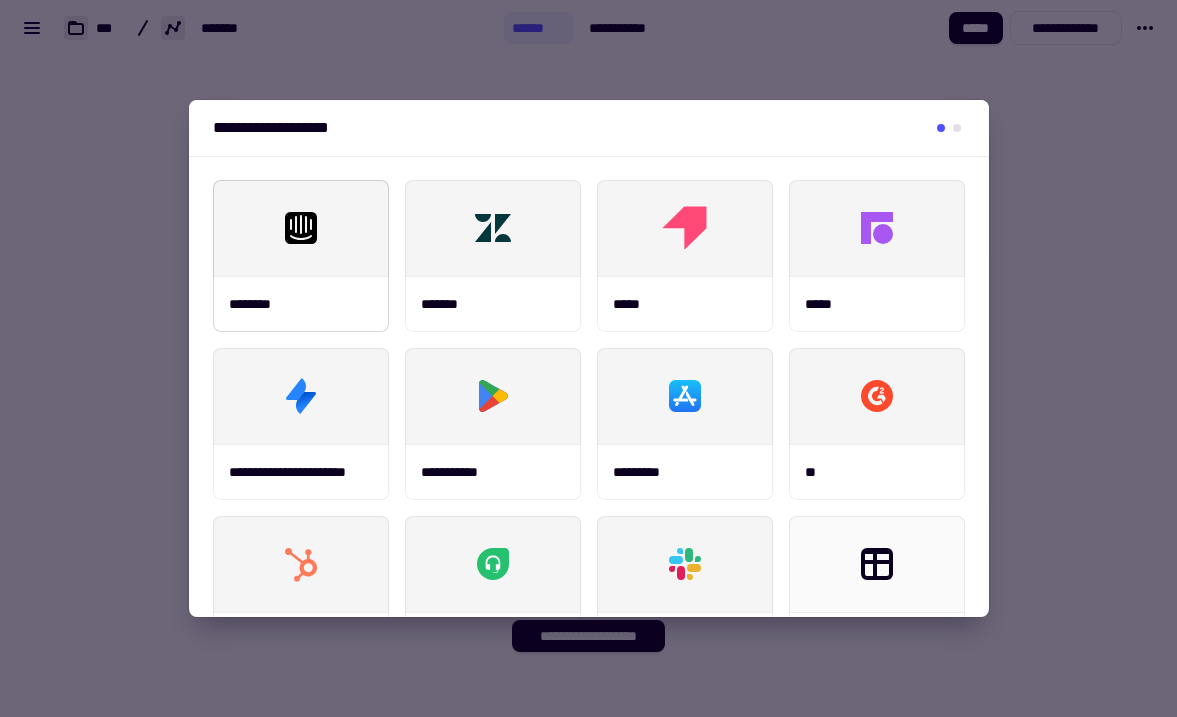 scroll, scrollTop: 411, scrollLeft: 0, axis: vertical 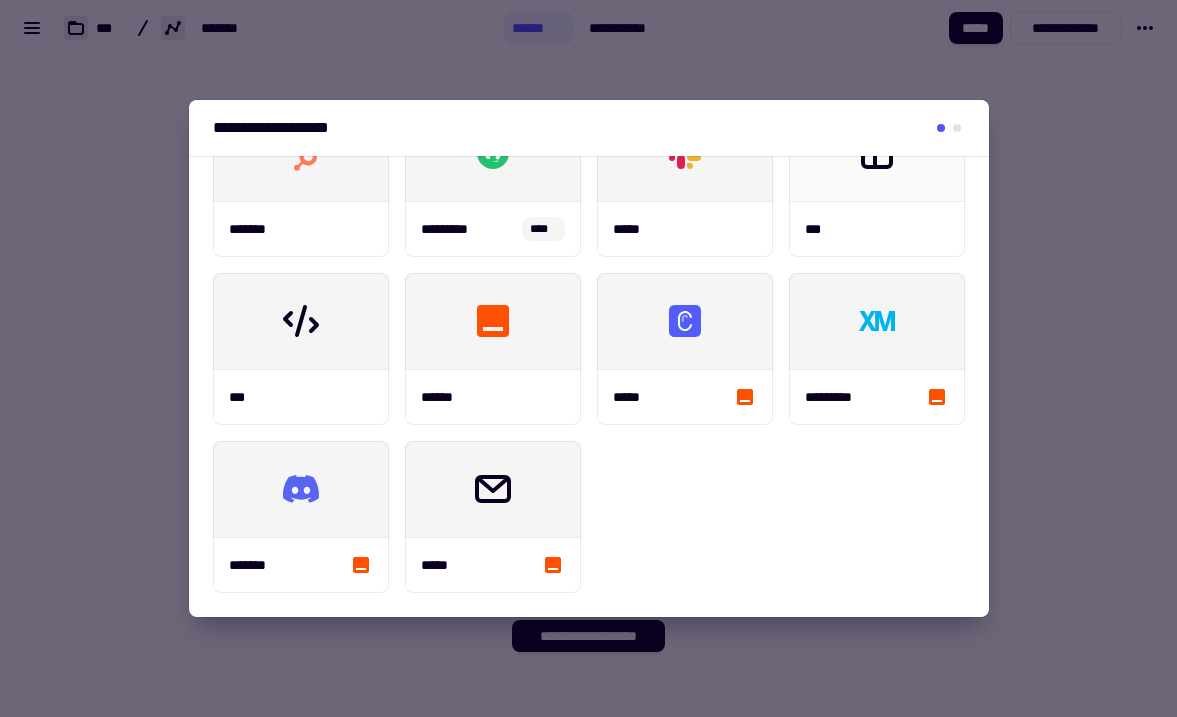 click at bounding box center [588, 358] 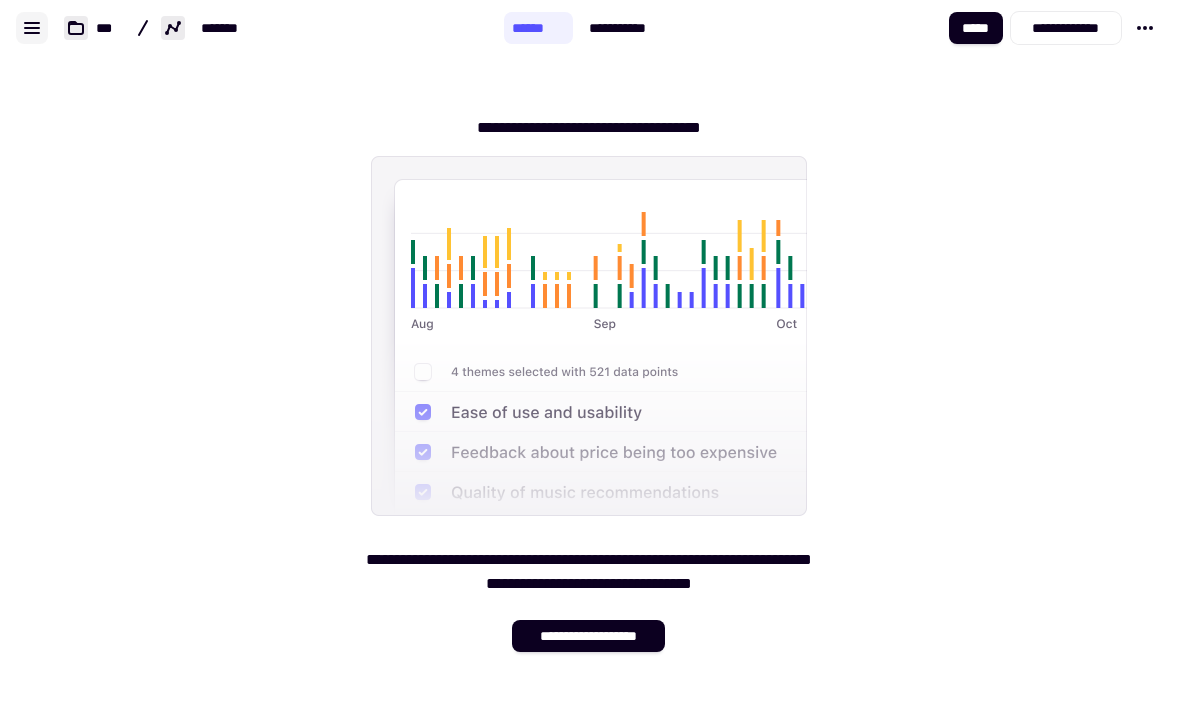 click 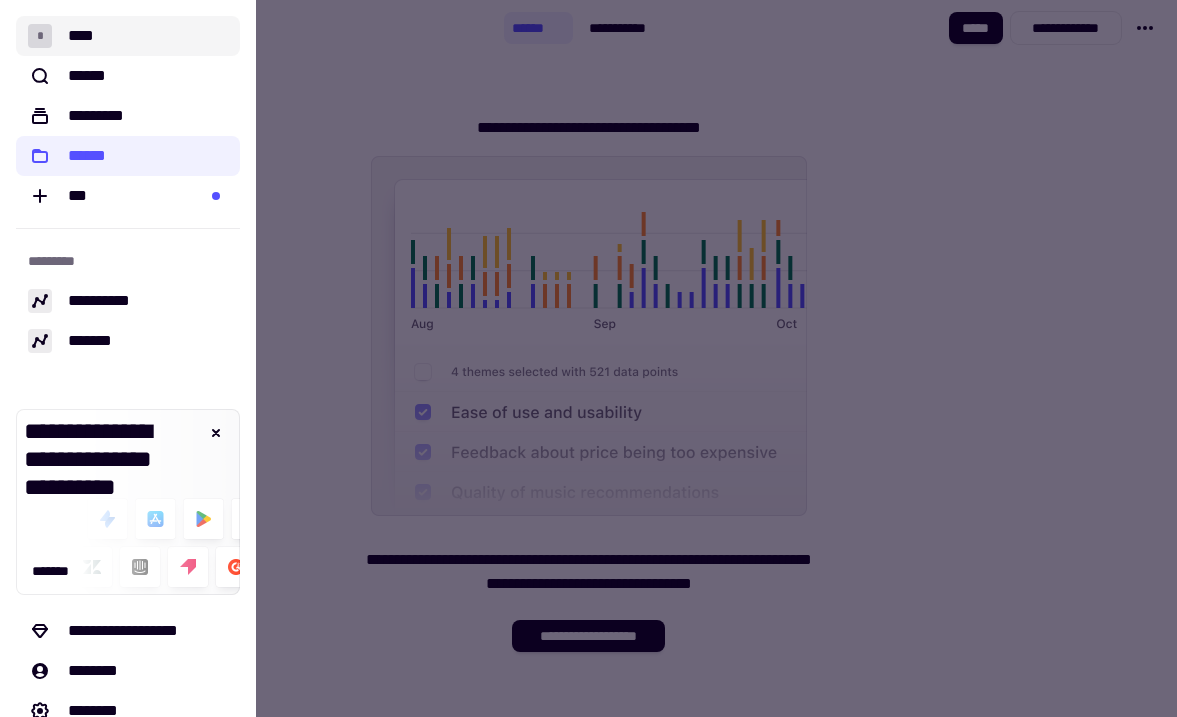 click on "* ****" 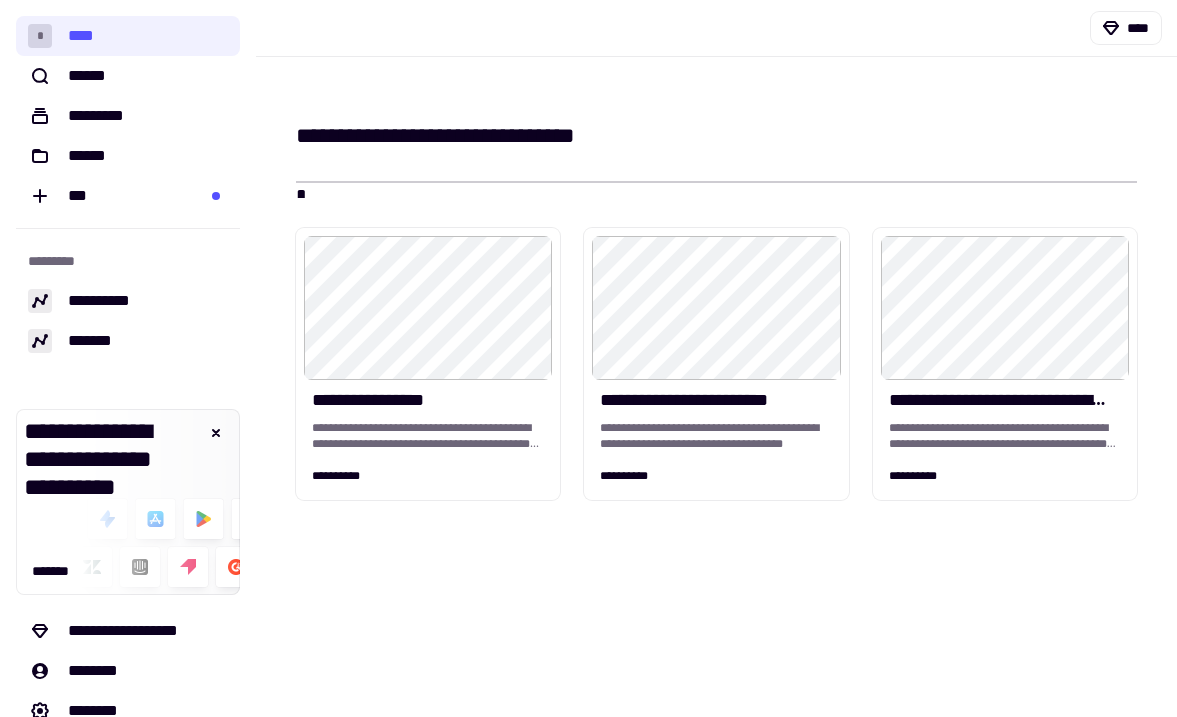 scroll, scrollTop: 0, scrollLeft: 0, axis: both 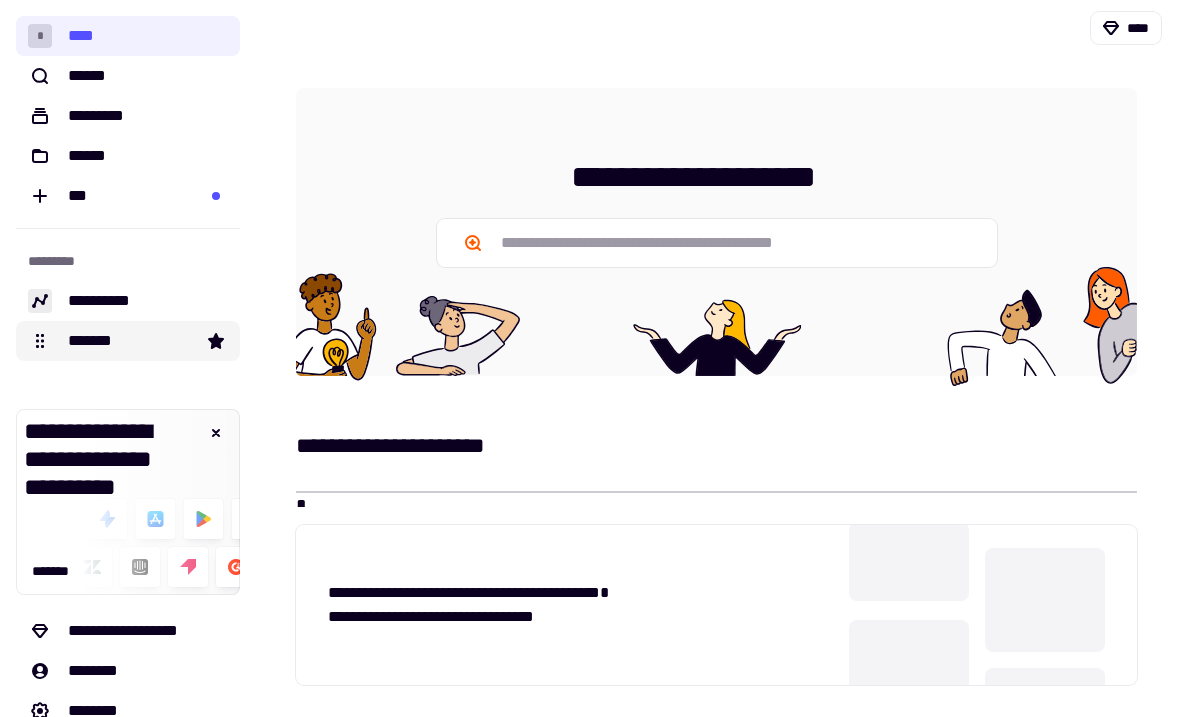 click on "*******" 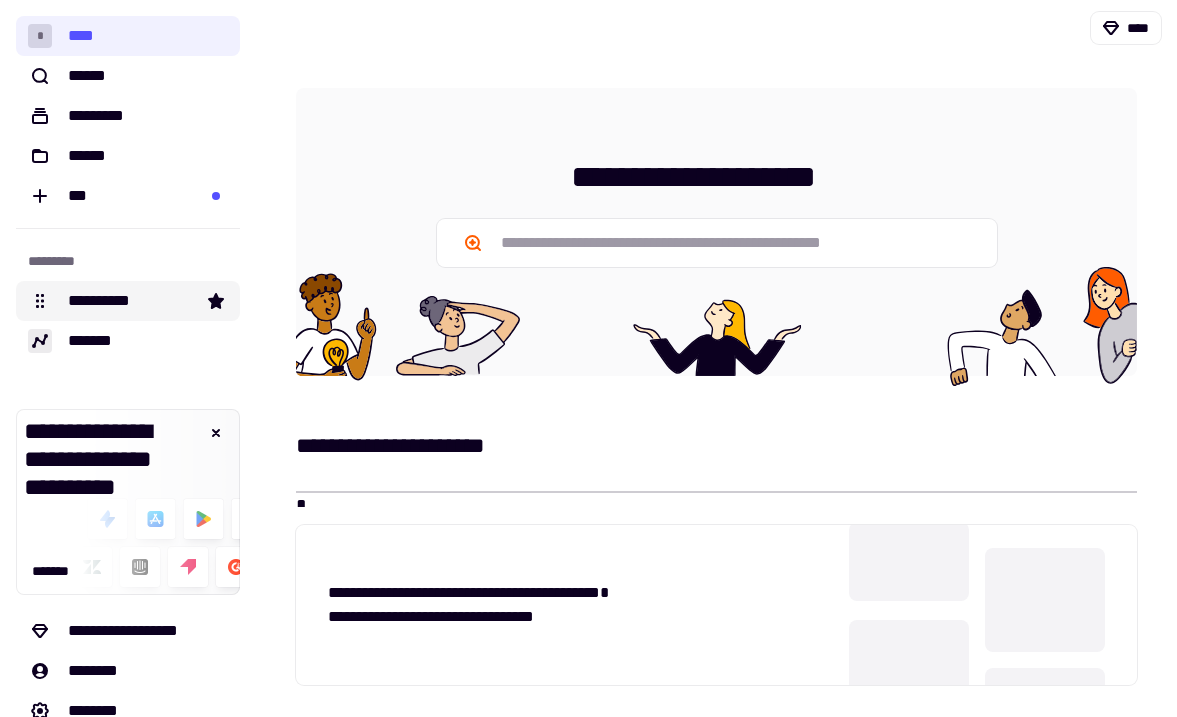 click on "**********" 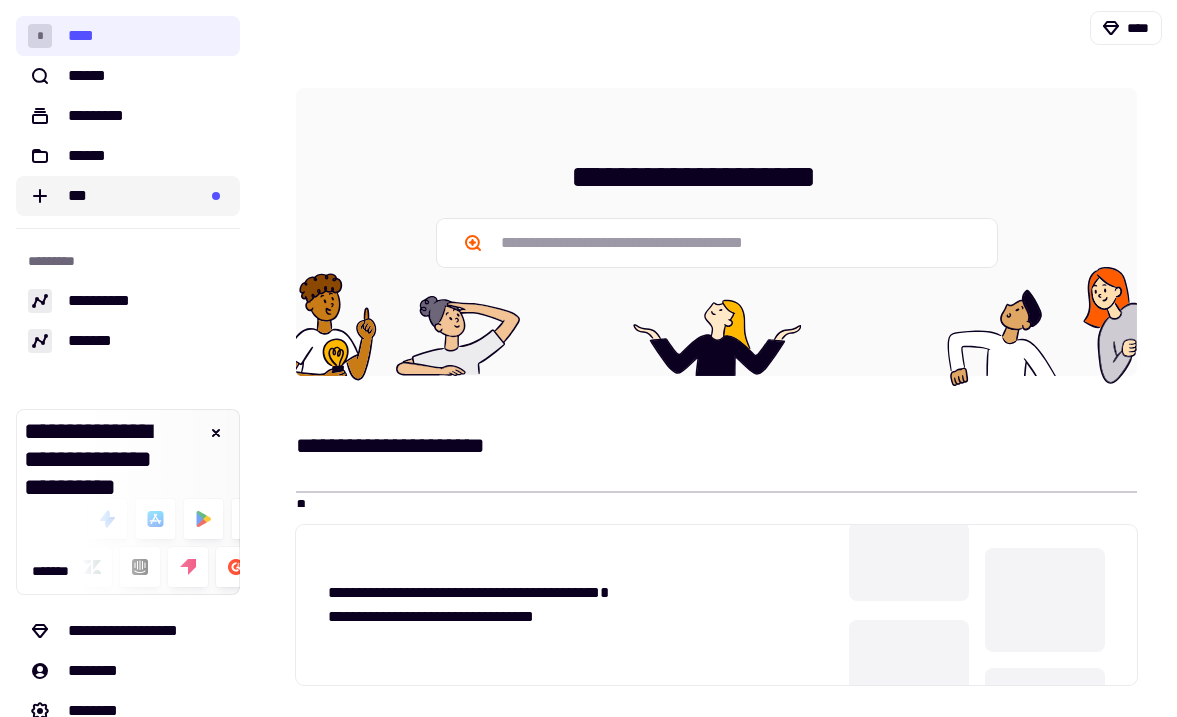 click on "***" 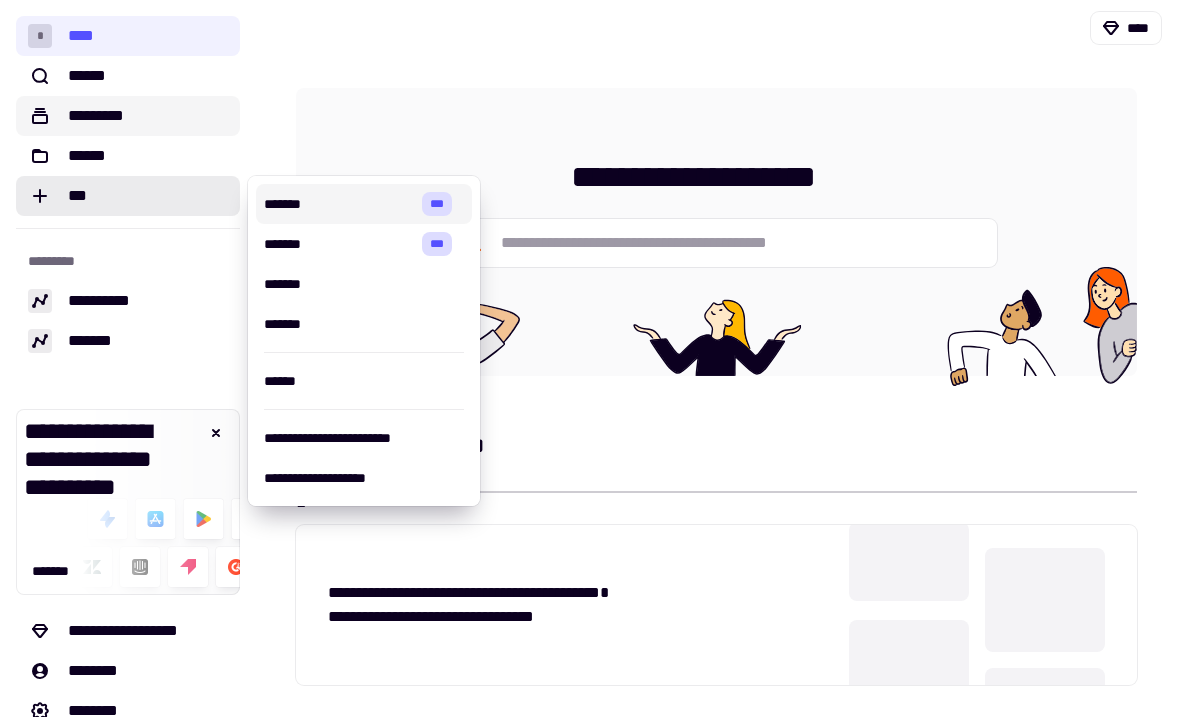 click on "*********" 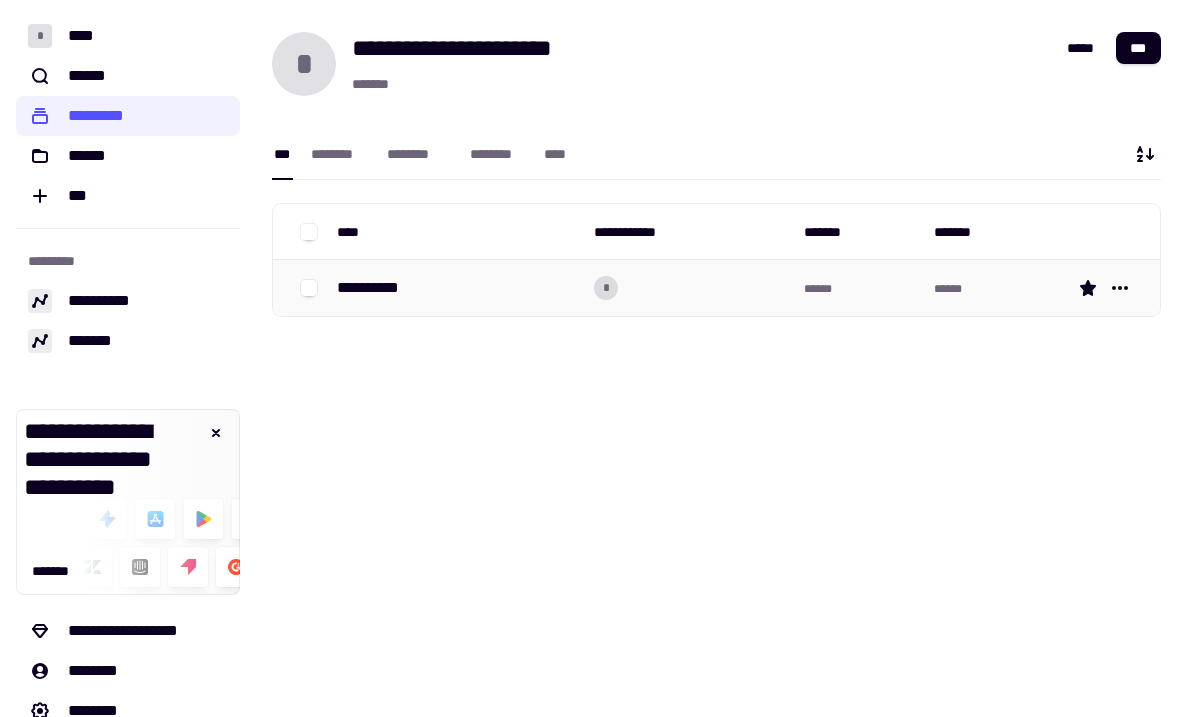click on "**********" at bounding box center (379, 288) 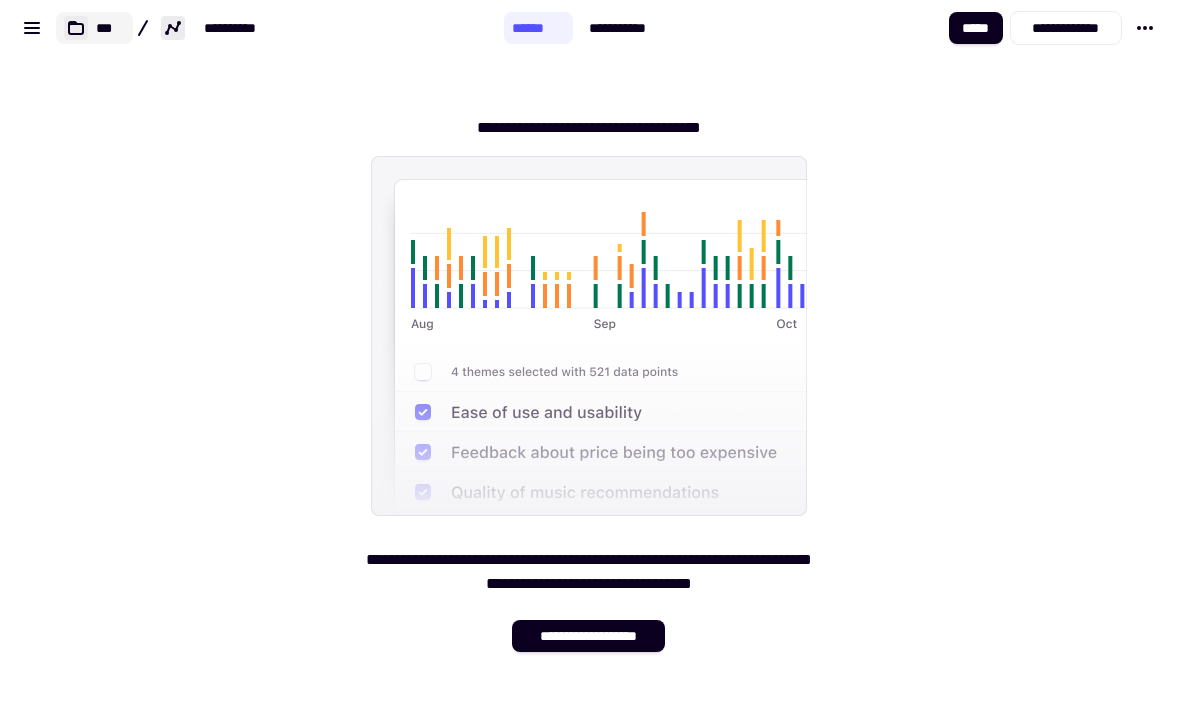 click on "***" 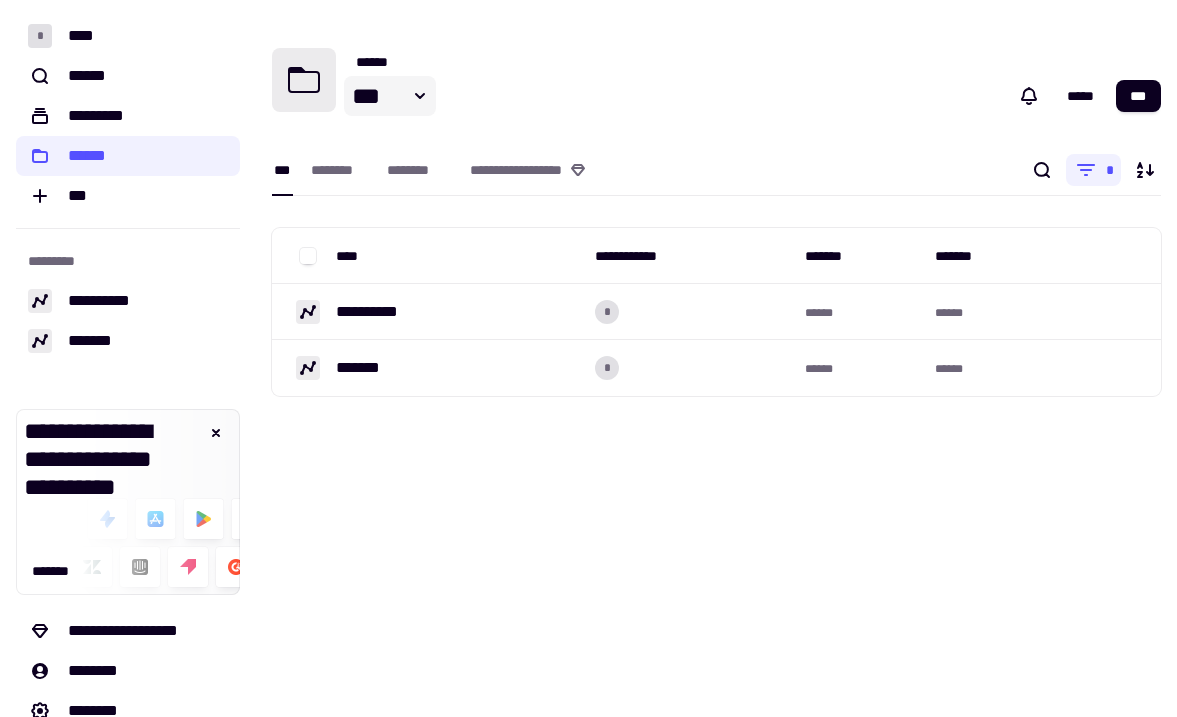 click on "***" at bounding box center (374, 96) 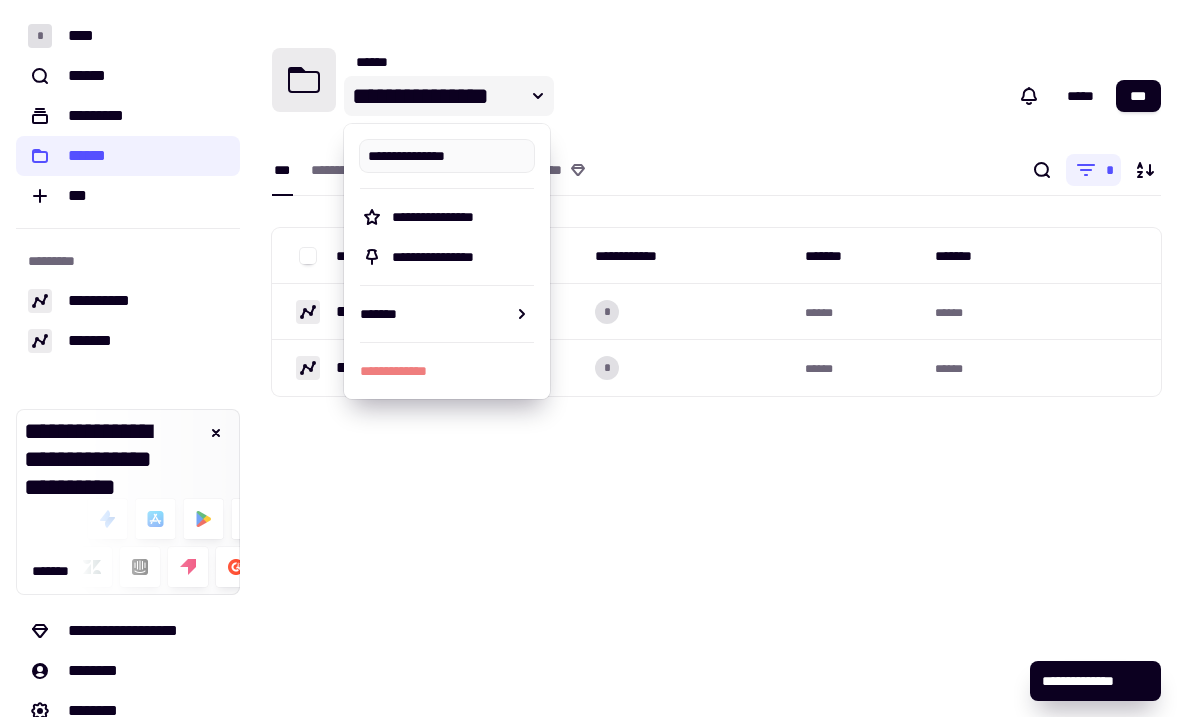 type on "**********" 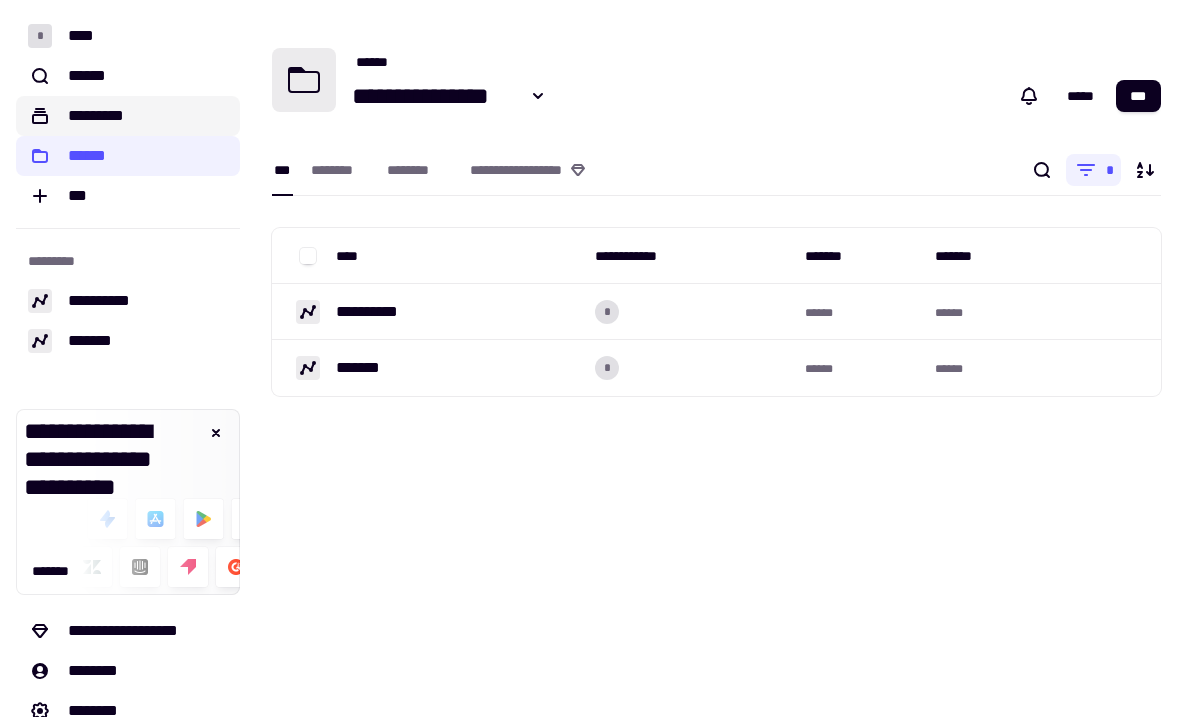 click on "*********" 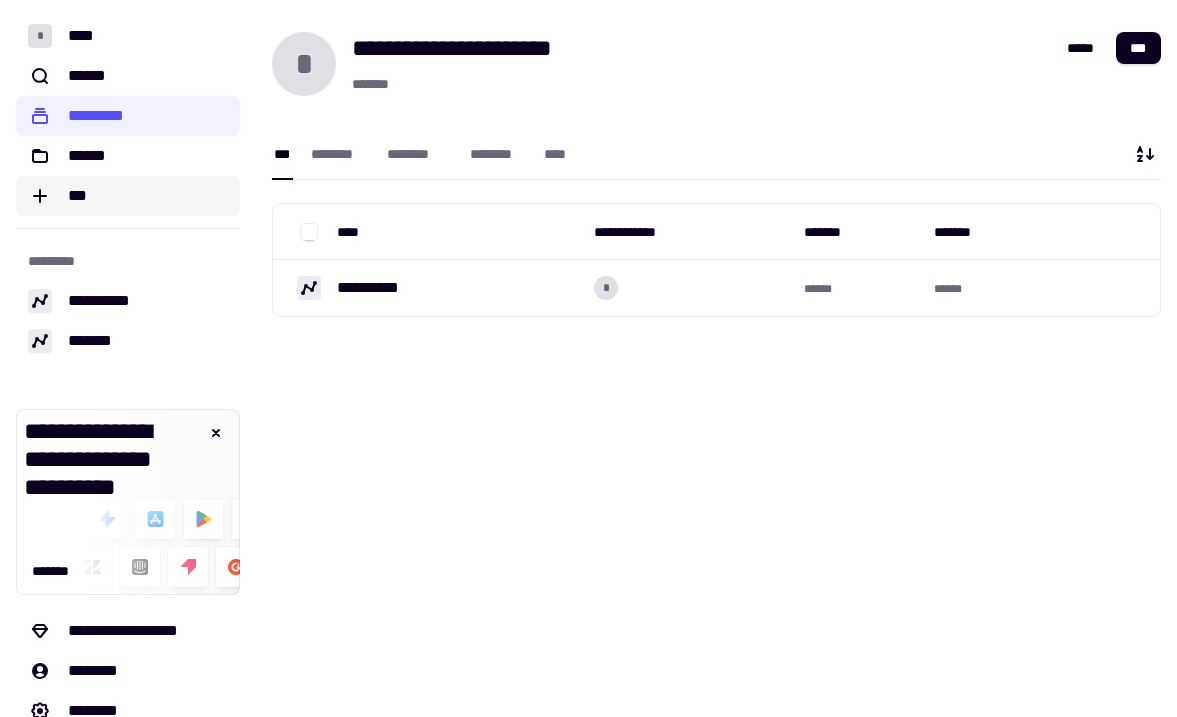 click on "***" 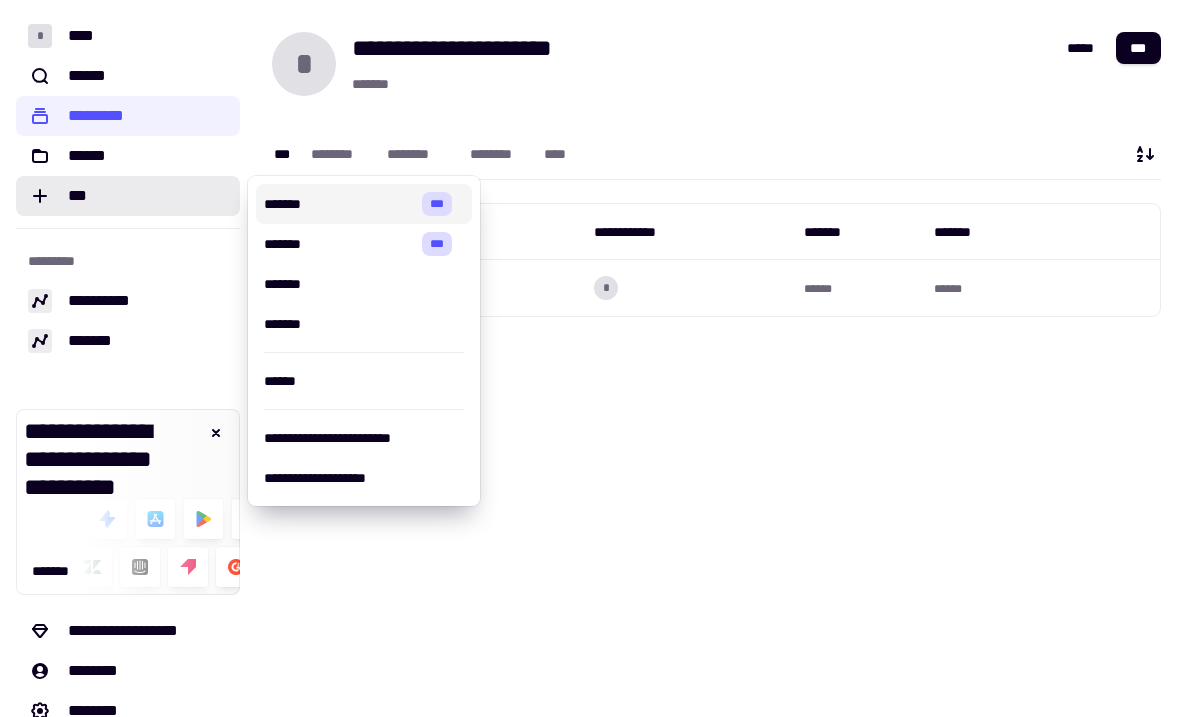 click on "*******" at bounding box center (339, 204) 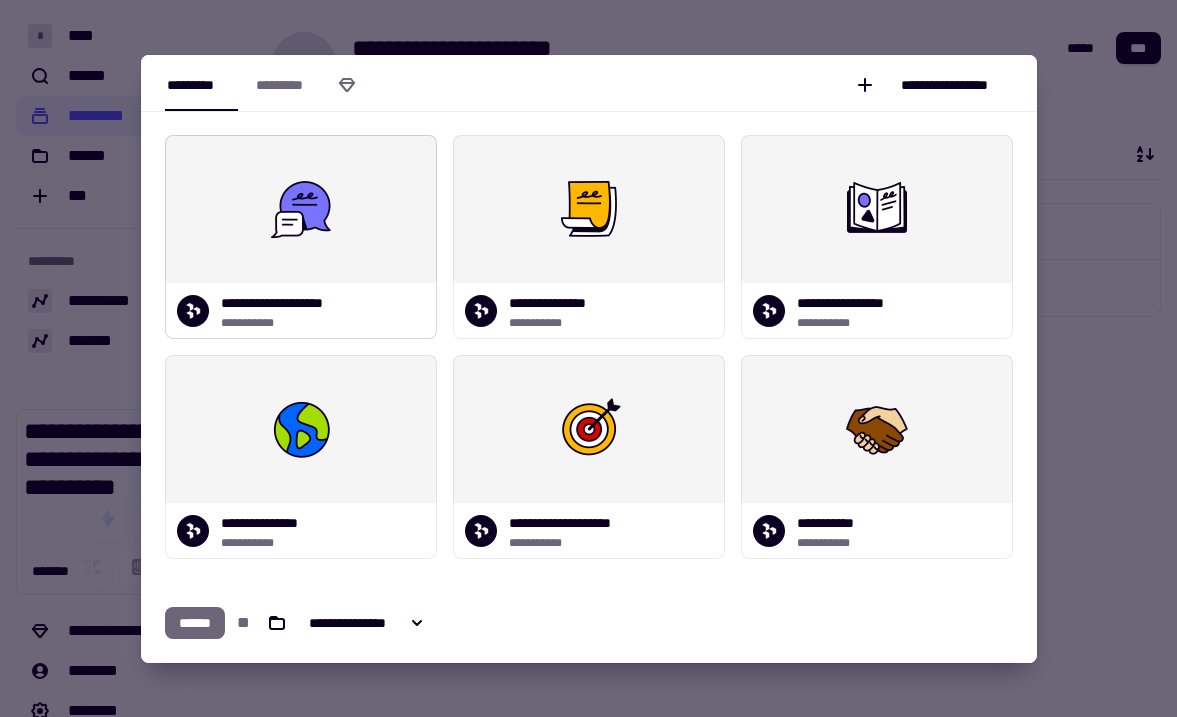 click at bounding box center (301, 209) 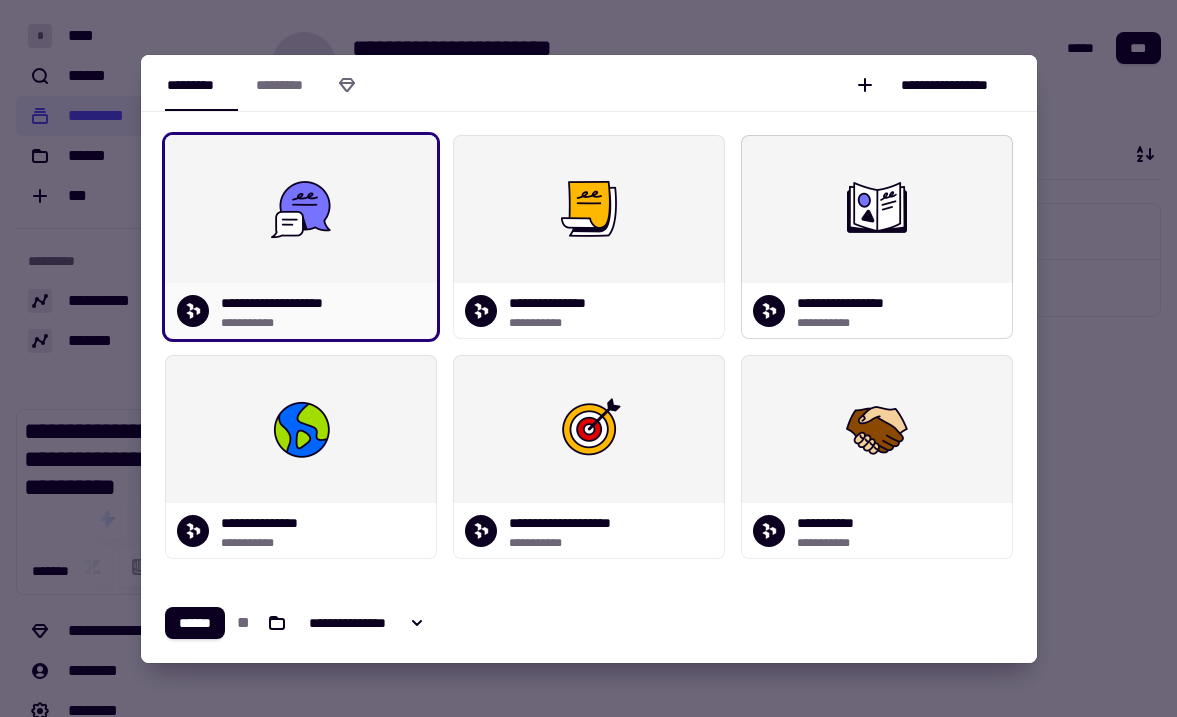 click at bounding box center [877, 209] 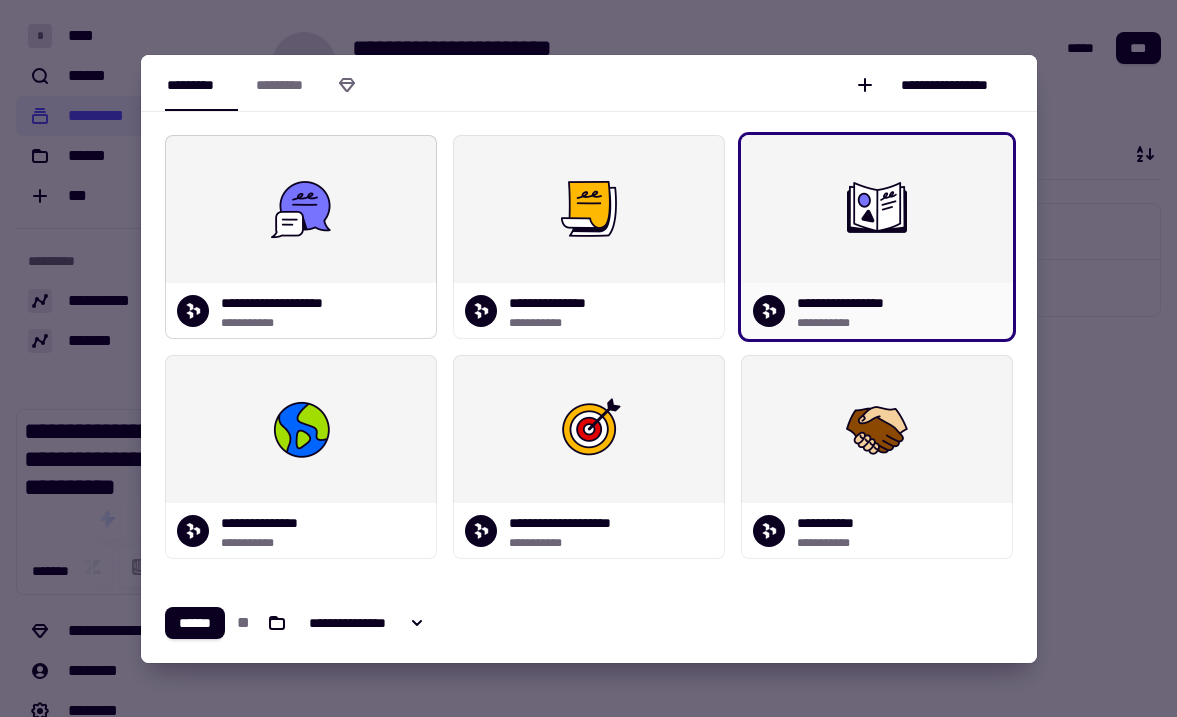 click at bounding box center (301, 209) 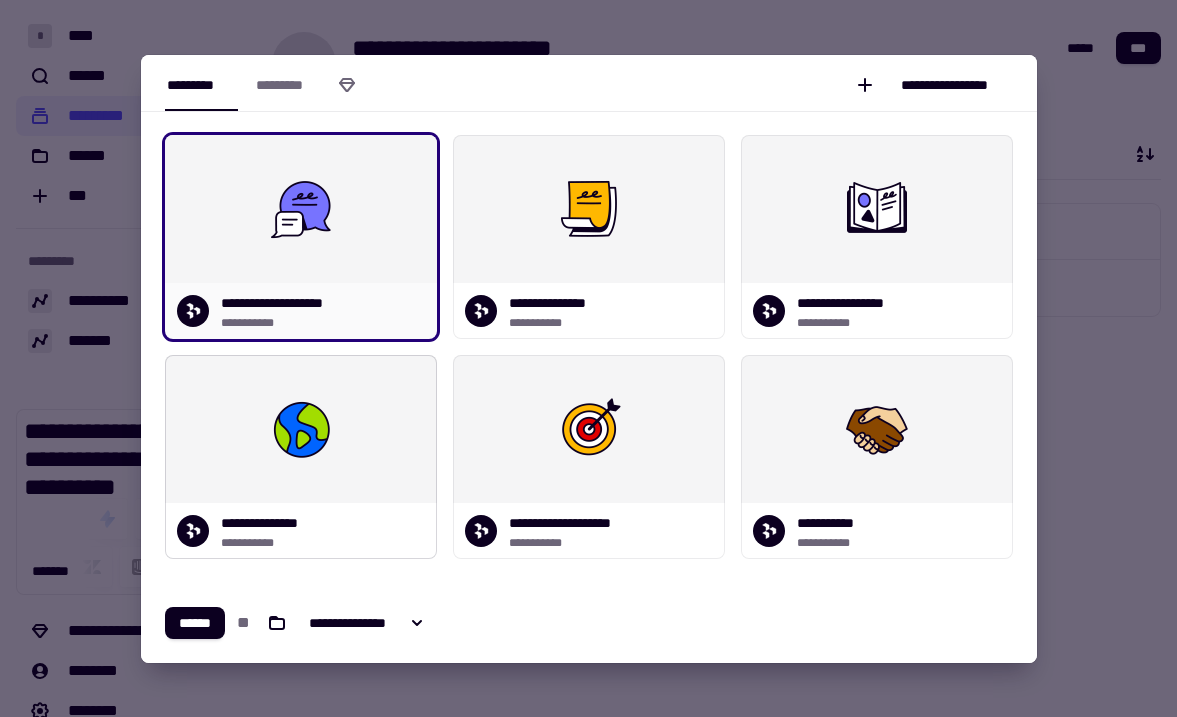 click at bounding box center (301, 429) 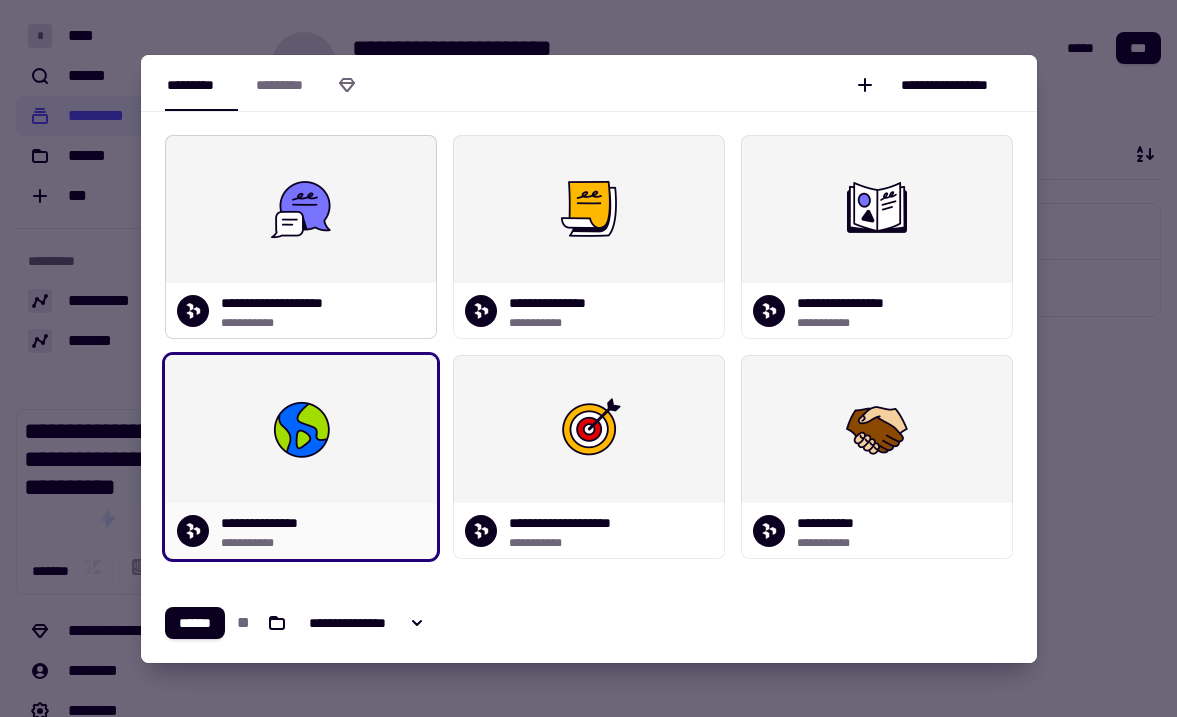 click at bounding box center (301, 209) 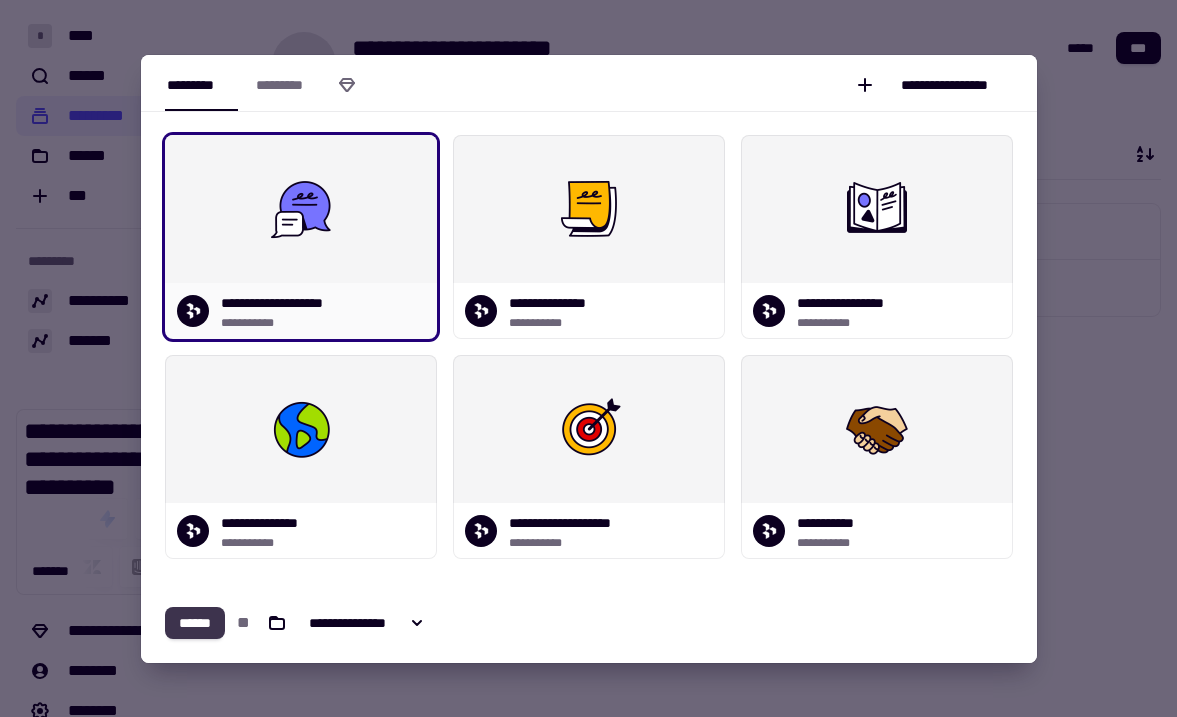 click on "******" 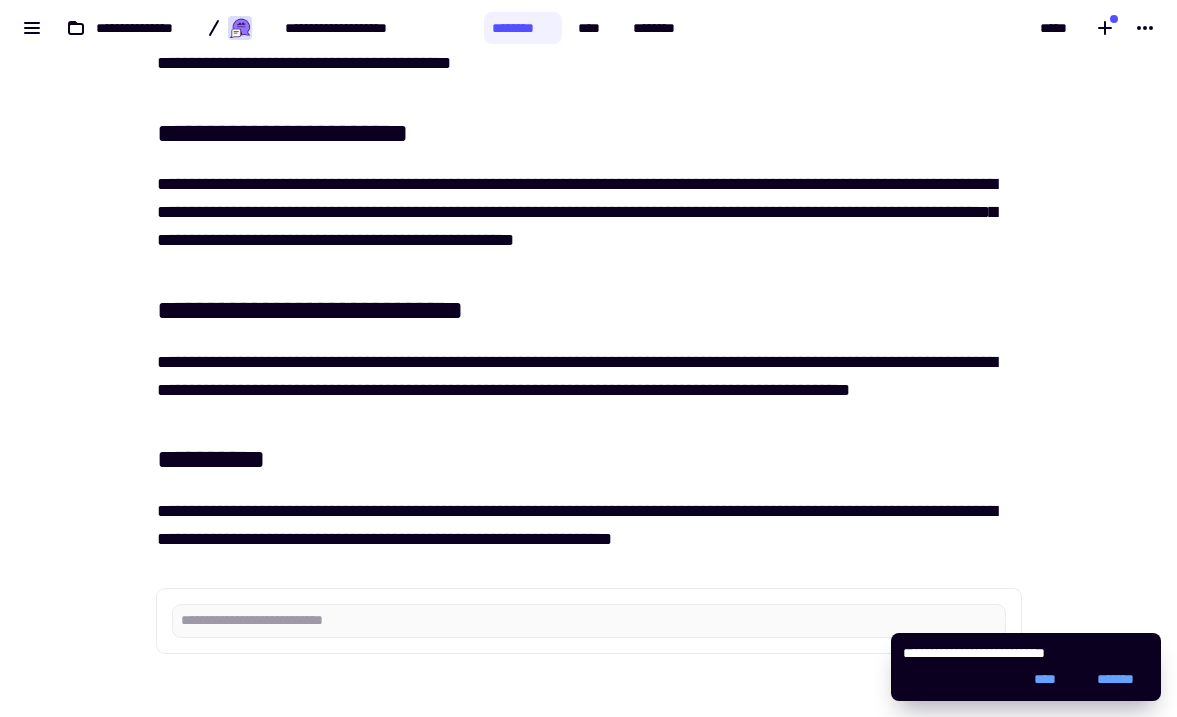 scroll, scrollTop: 0, scrollLeft: 0, axis: both 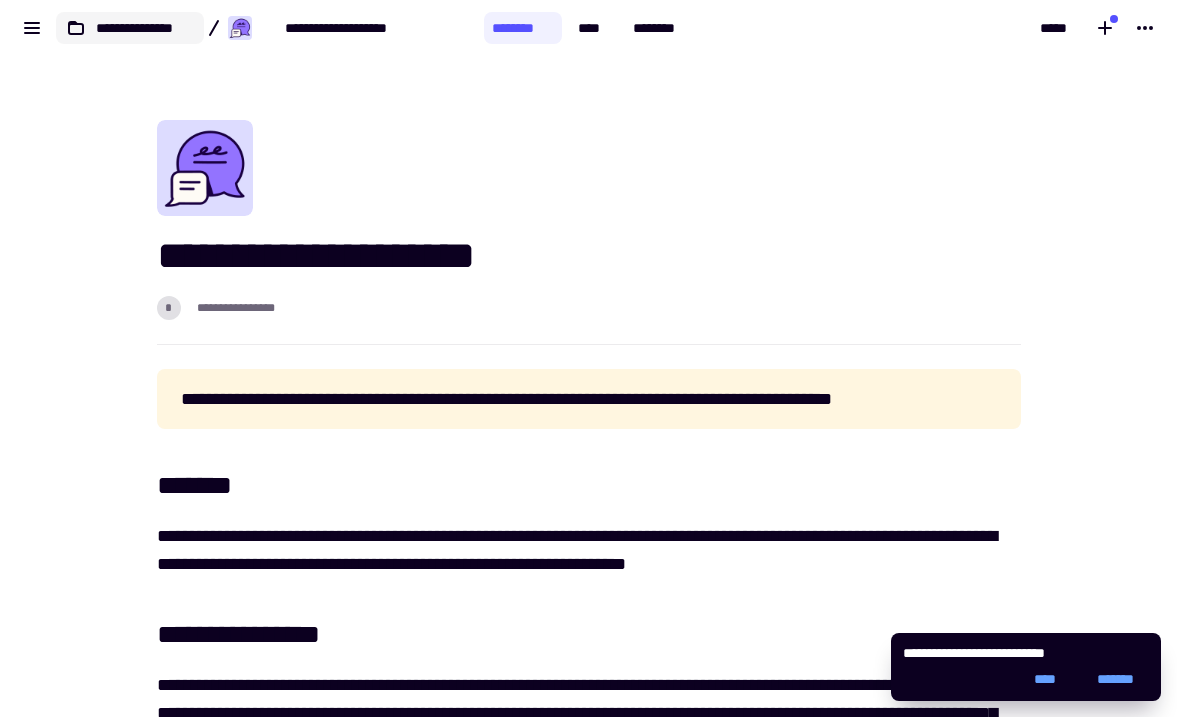 click on "**********" 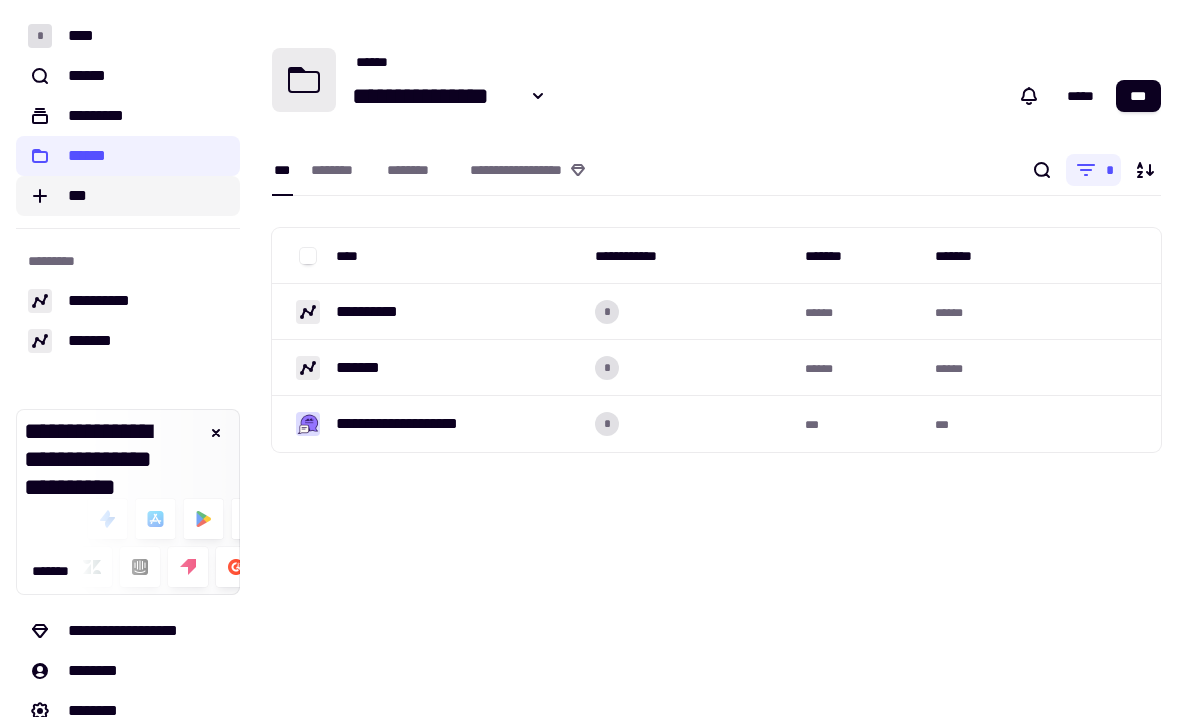 click on "***" 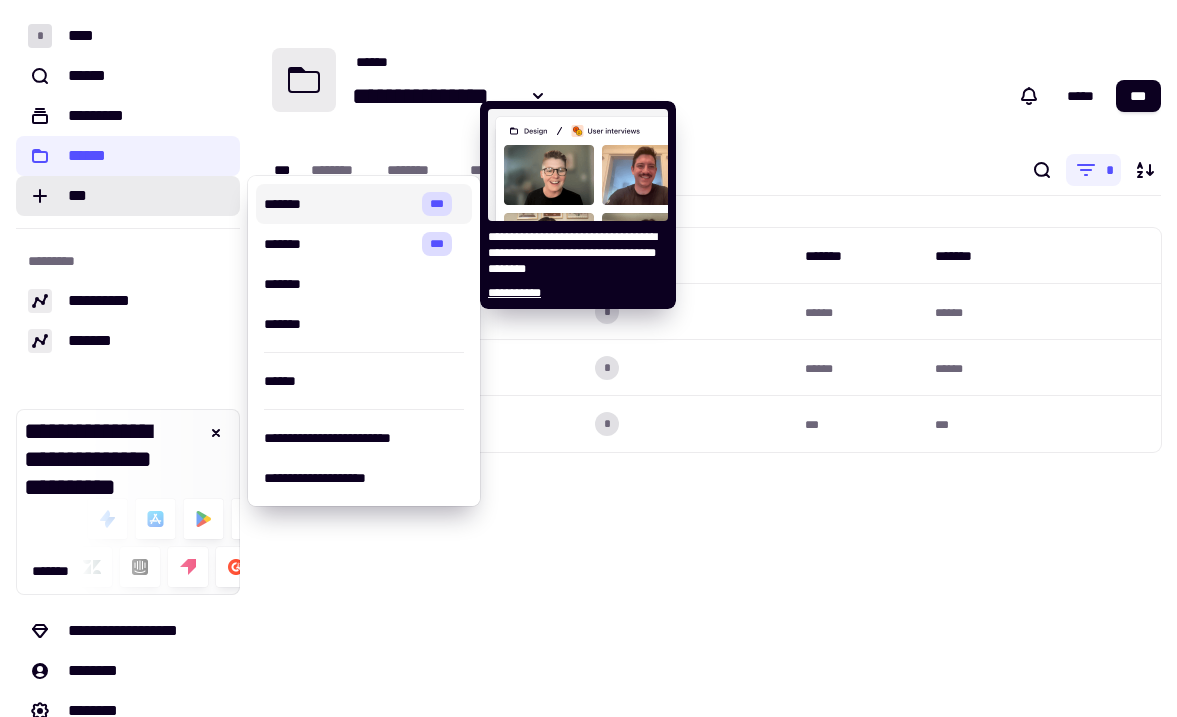 click on "*******" at bounding box center [339, 204] 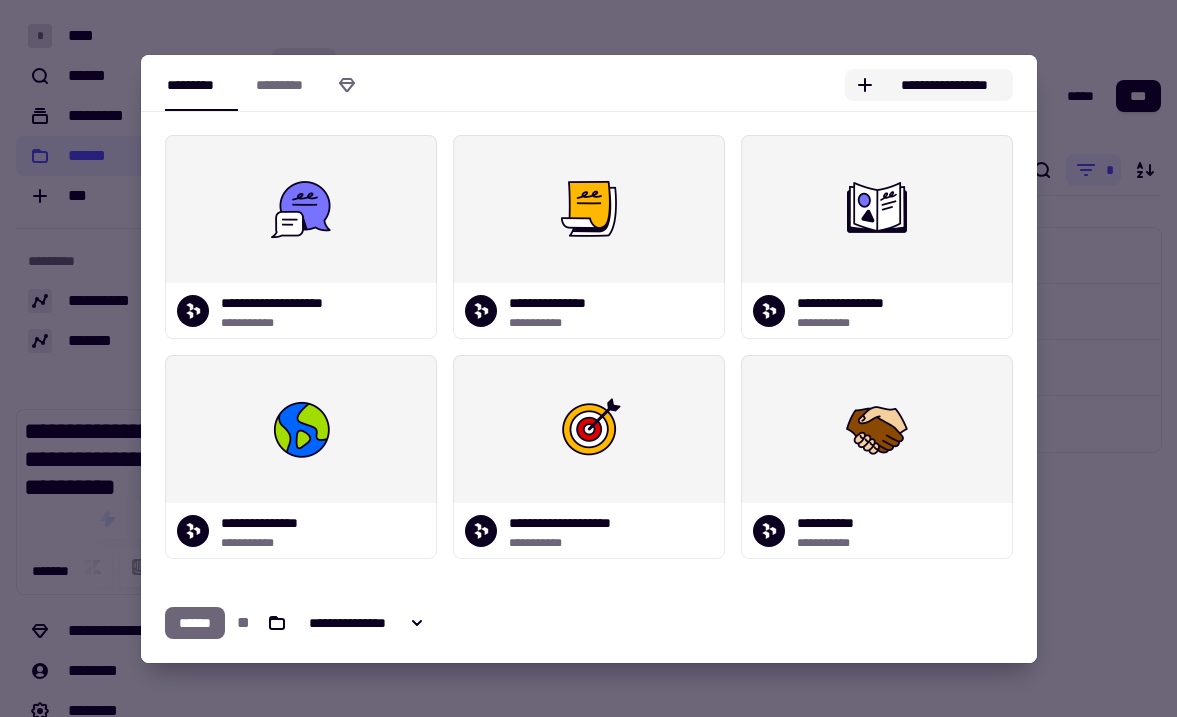 click on "**********" 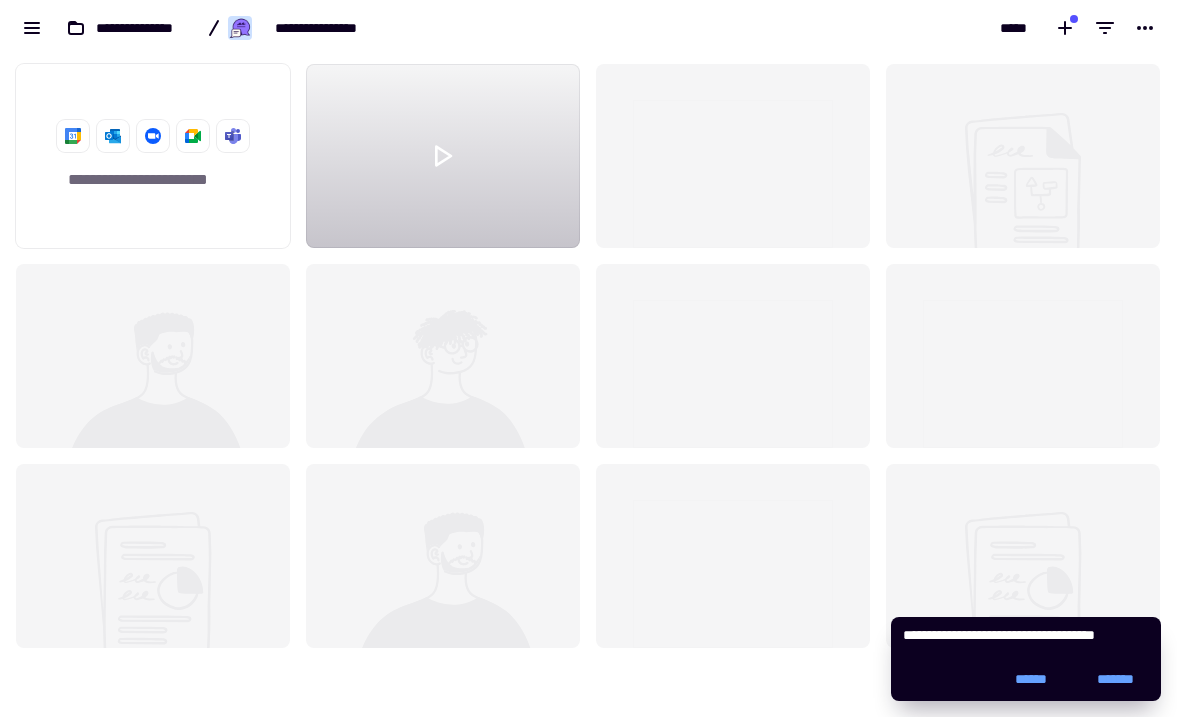 scroll, scrollTop: 1, scrollLeft: 1, axis: both 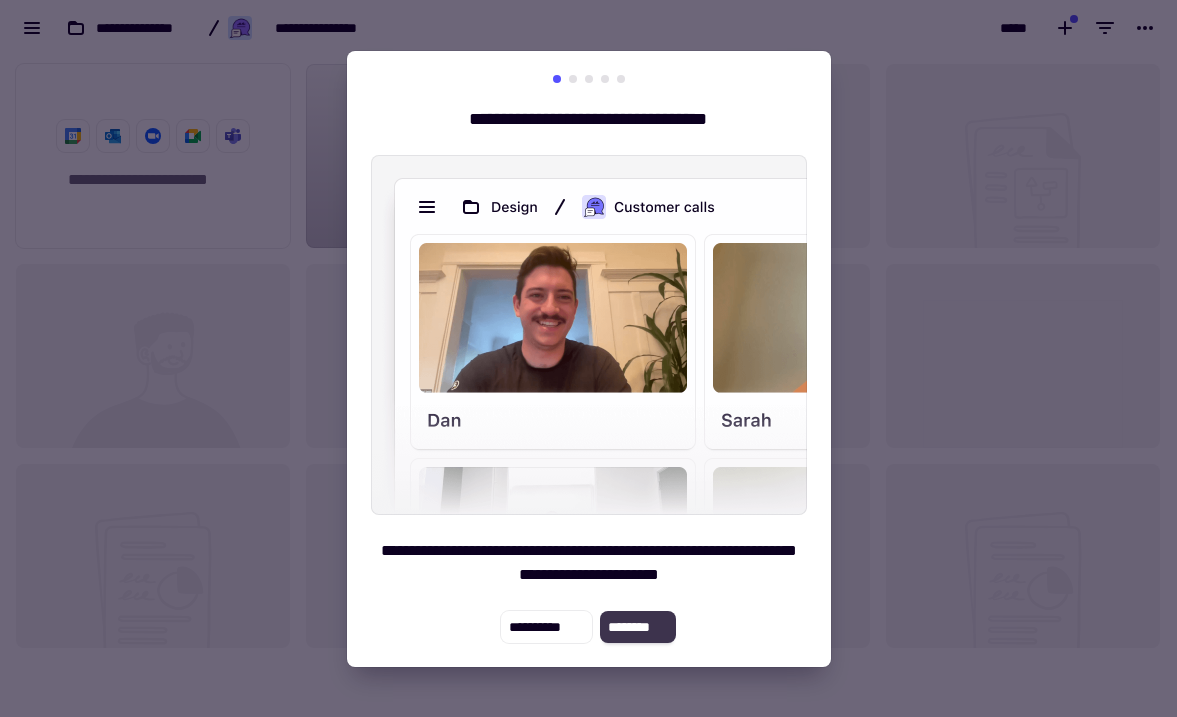 click on "********" 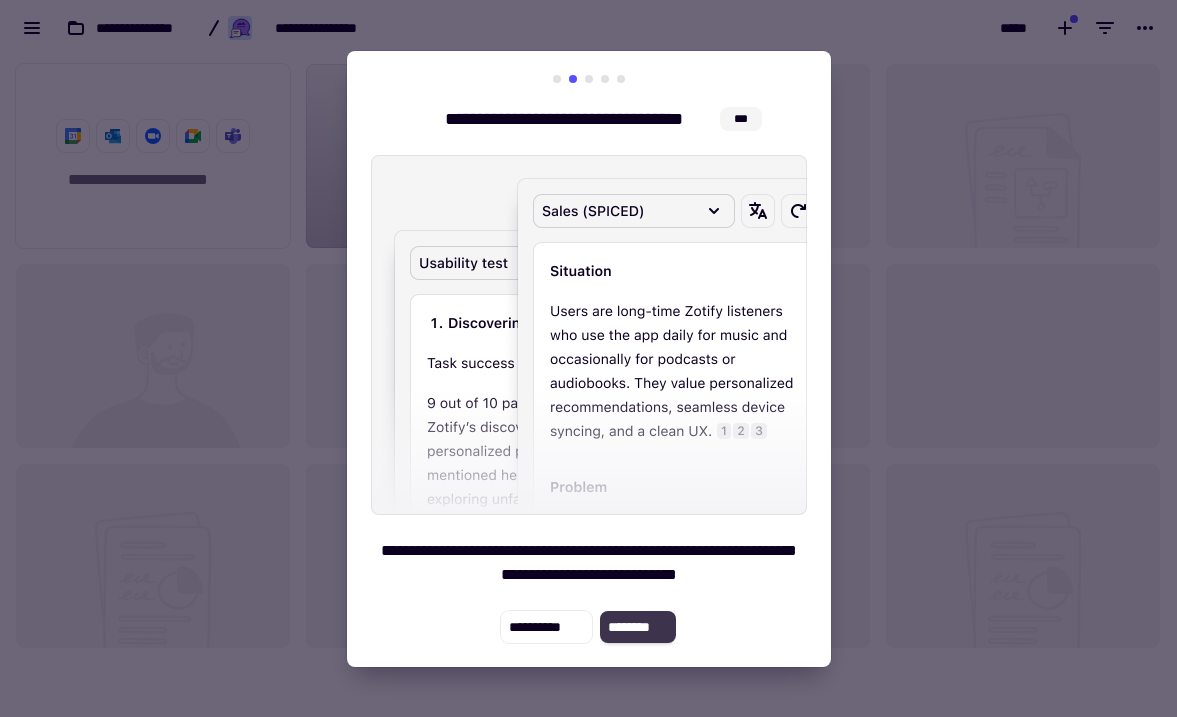 click on "********" 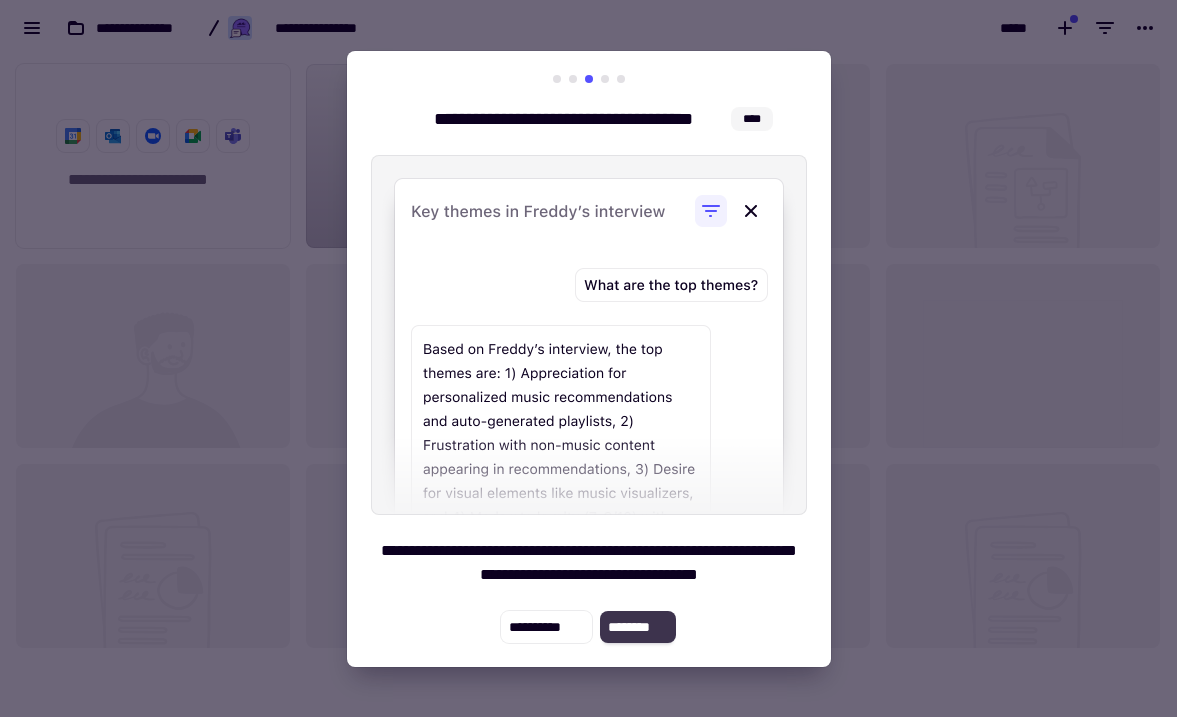 click on "********" 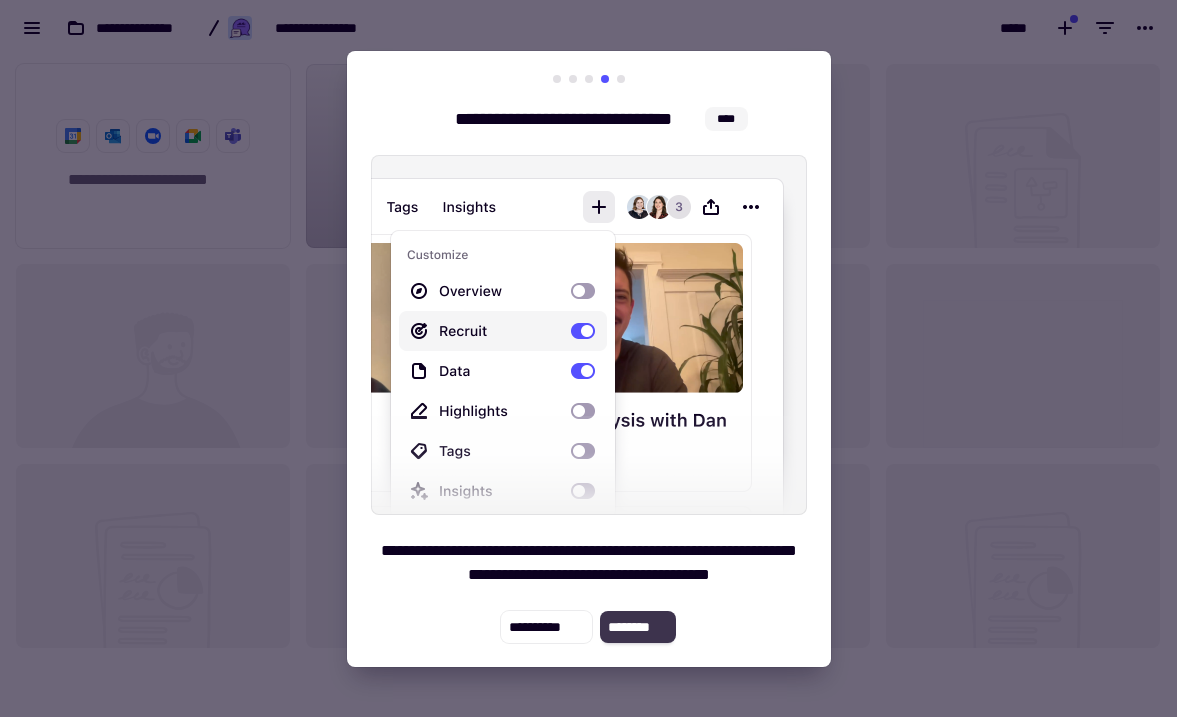 click on "********" 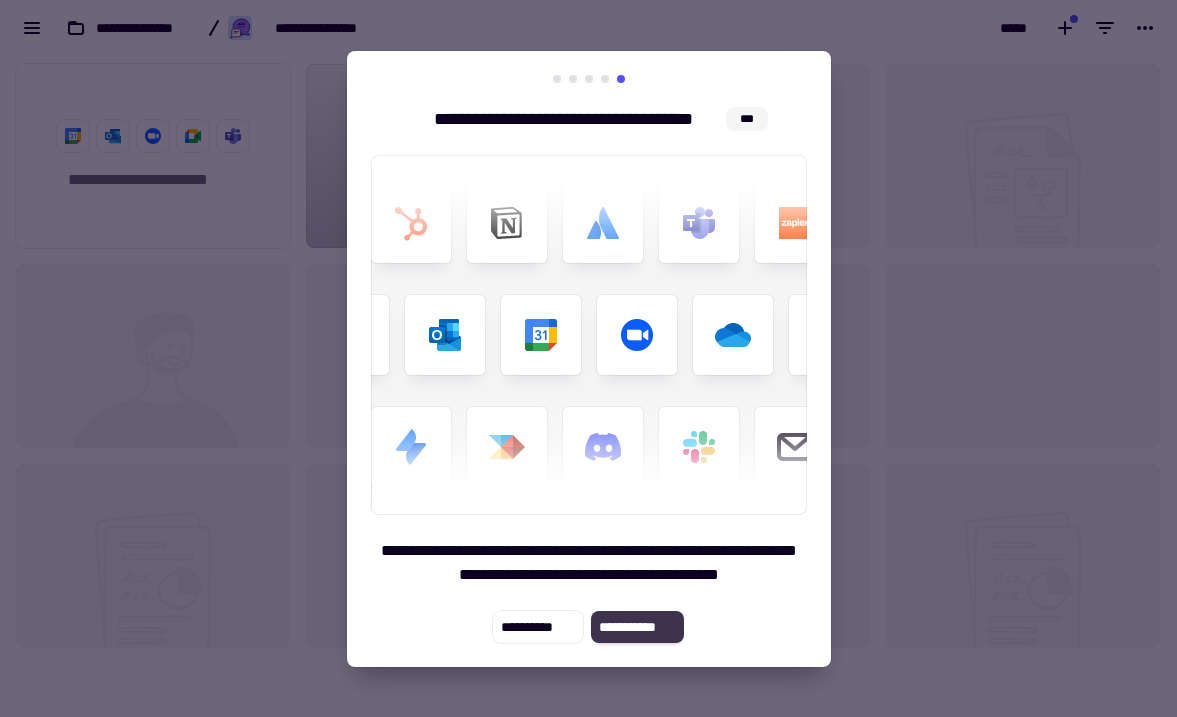 click on "**********" 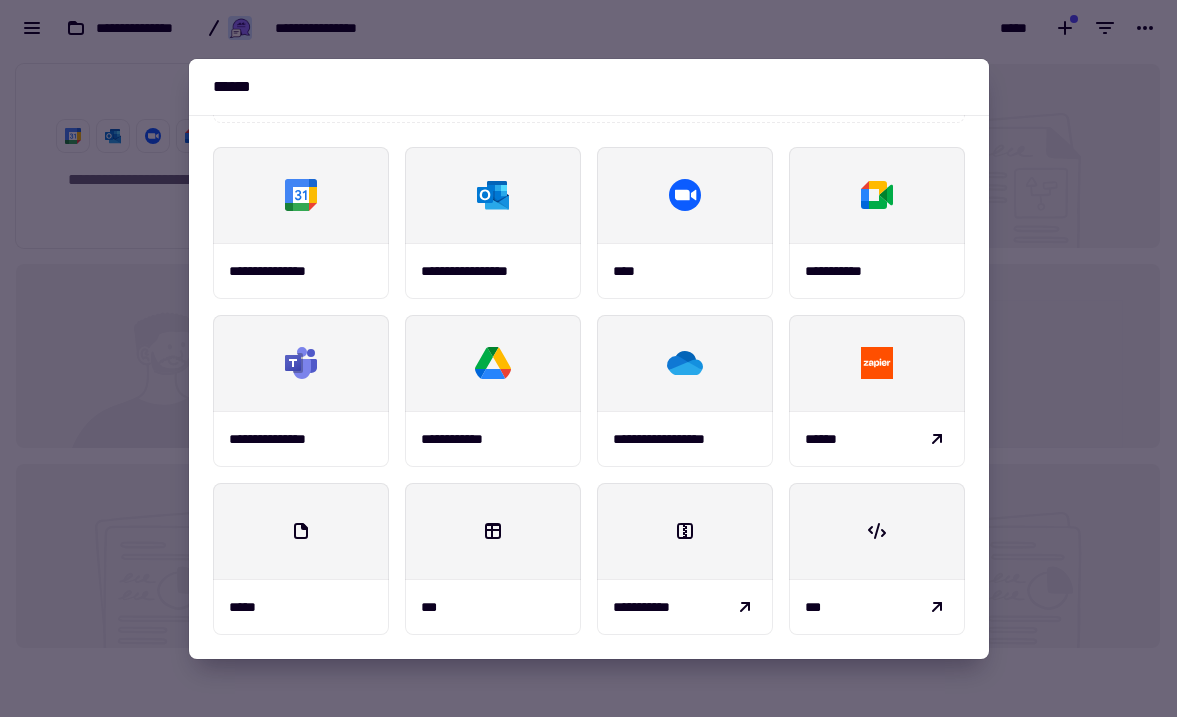 scroll, scrollTop: 0, scrollLeft: 0, axis: both 